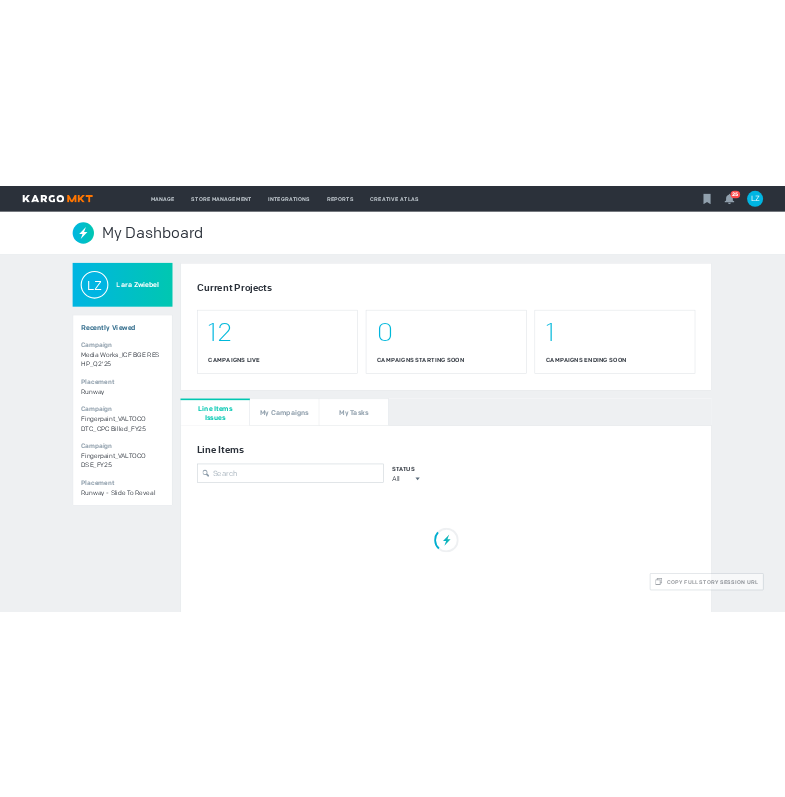 scroll, scrollTop: 0, scrollLeft: 0, axis: both 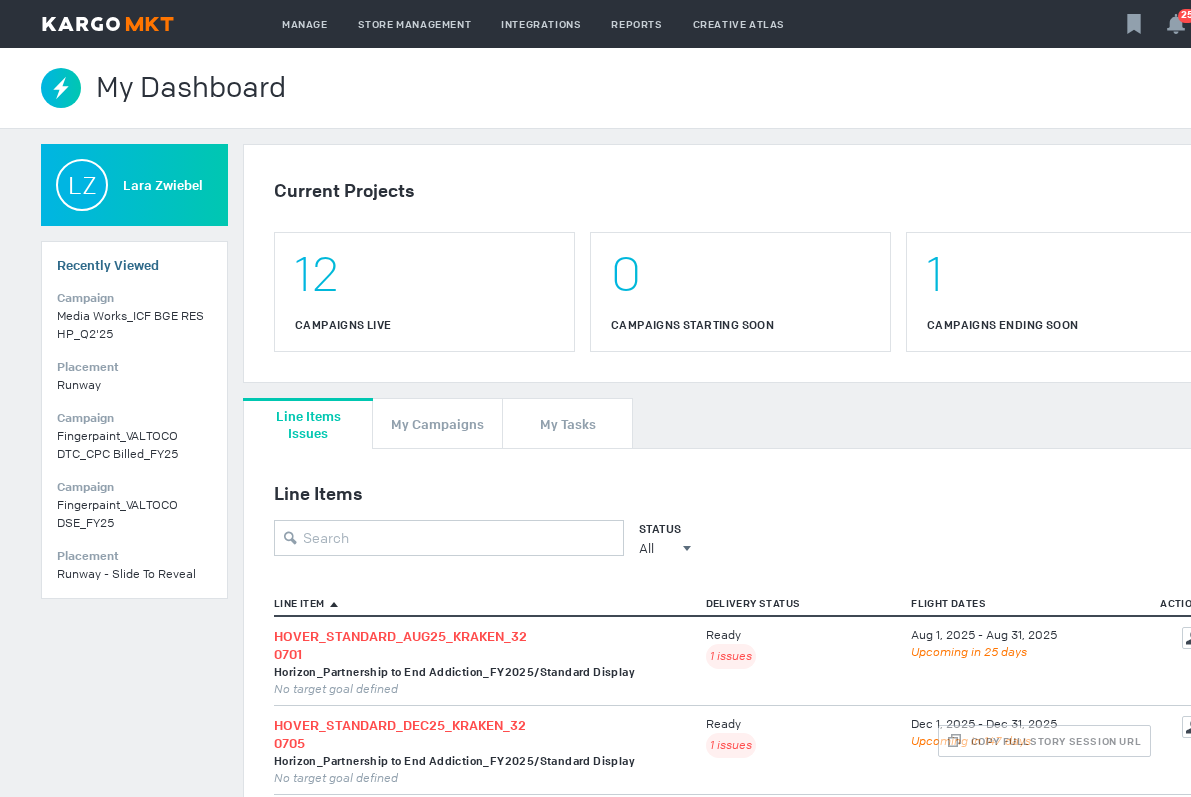 click on "Status All All All Active Upcoming" at bounding box center (740, 540) 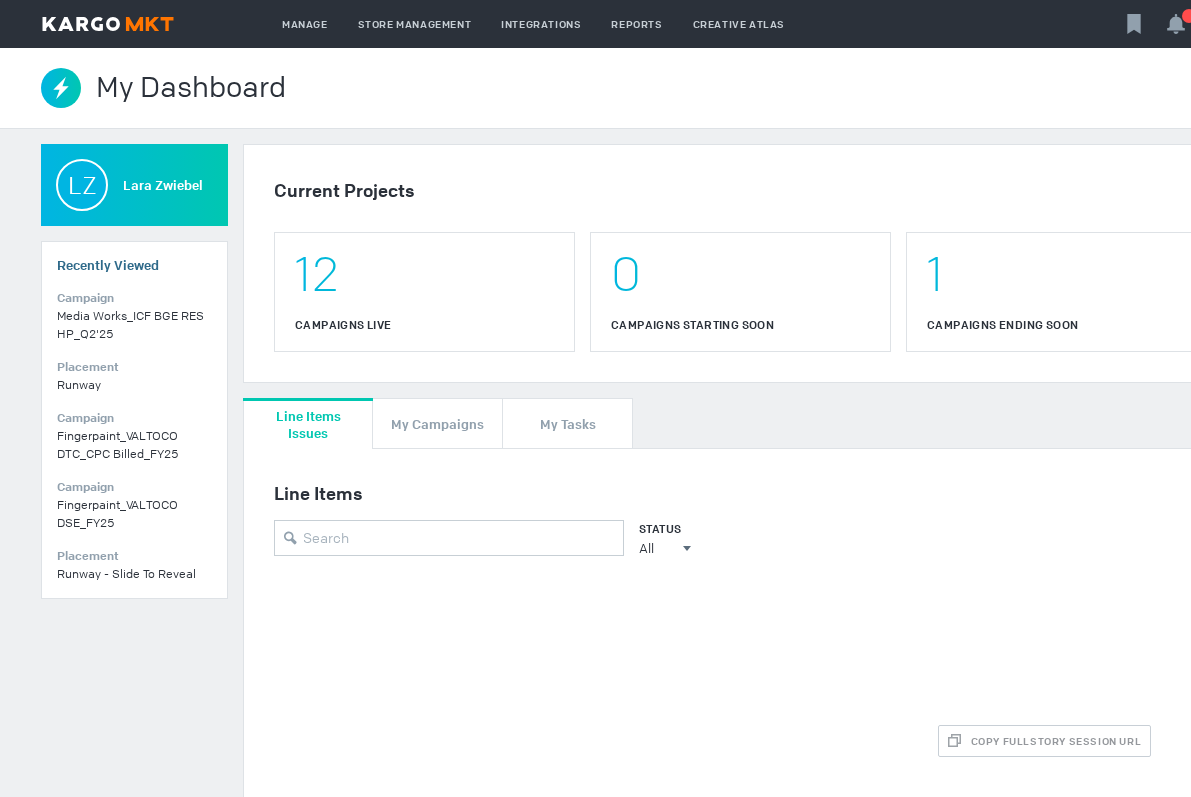 scroll, scrollTop: 0, scrollLeft: 0, axis: both 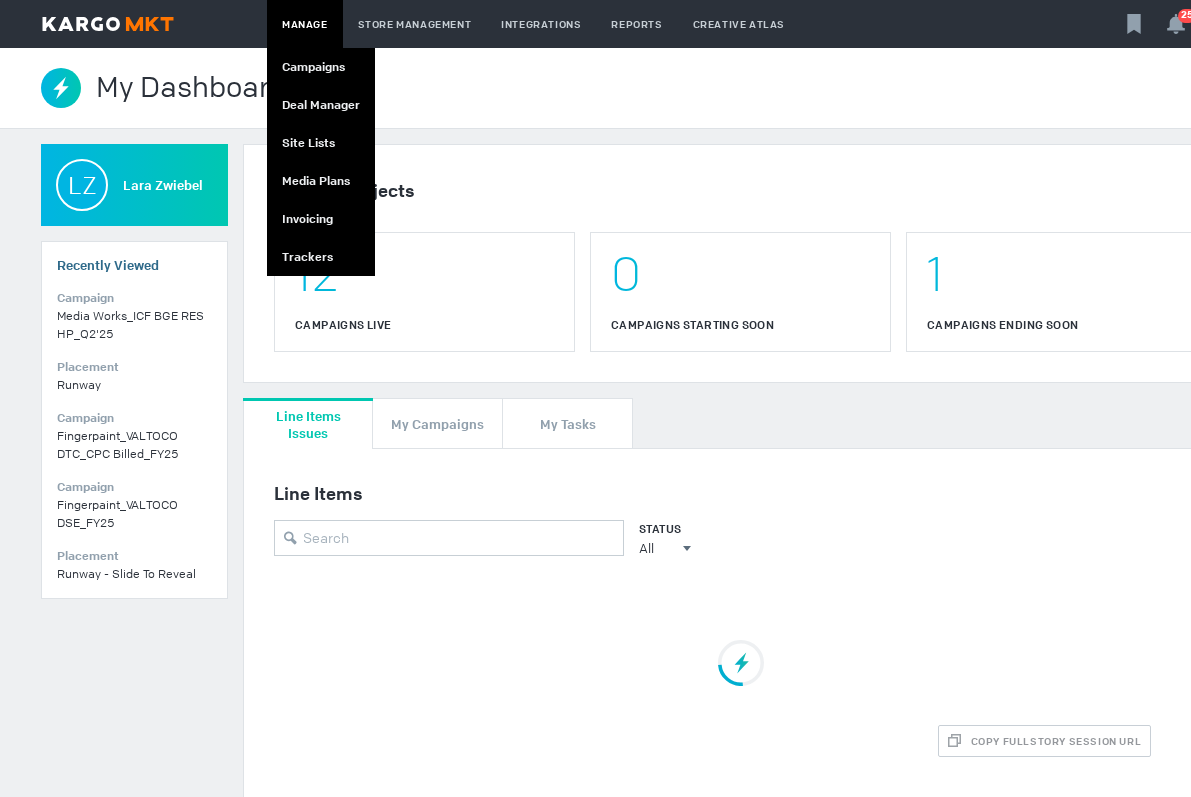 click on "Manage" at bounding box center (305, 24) 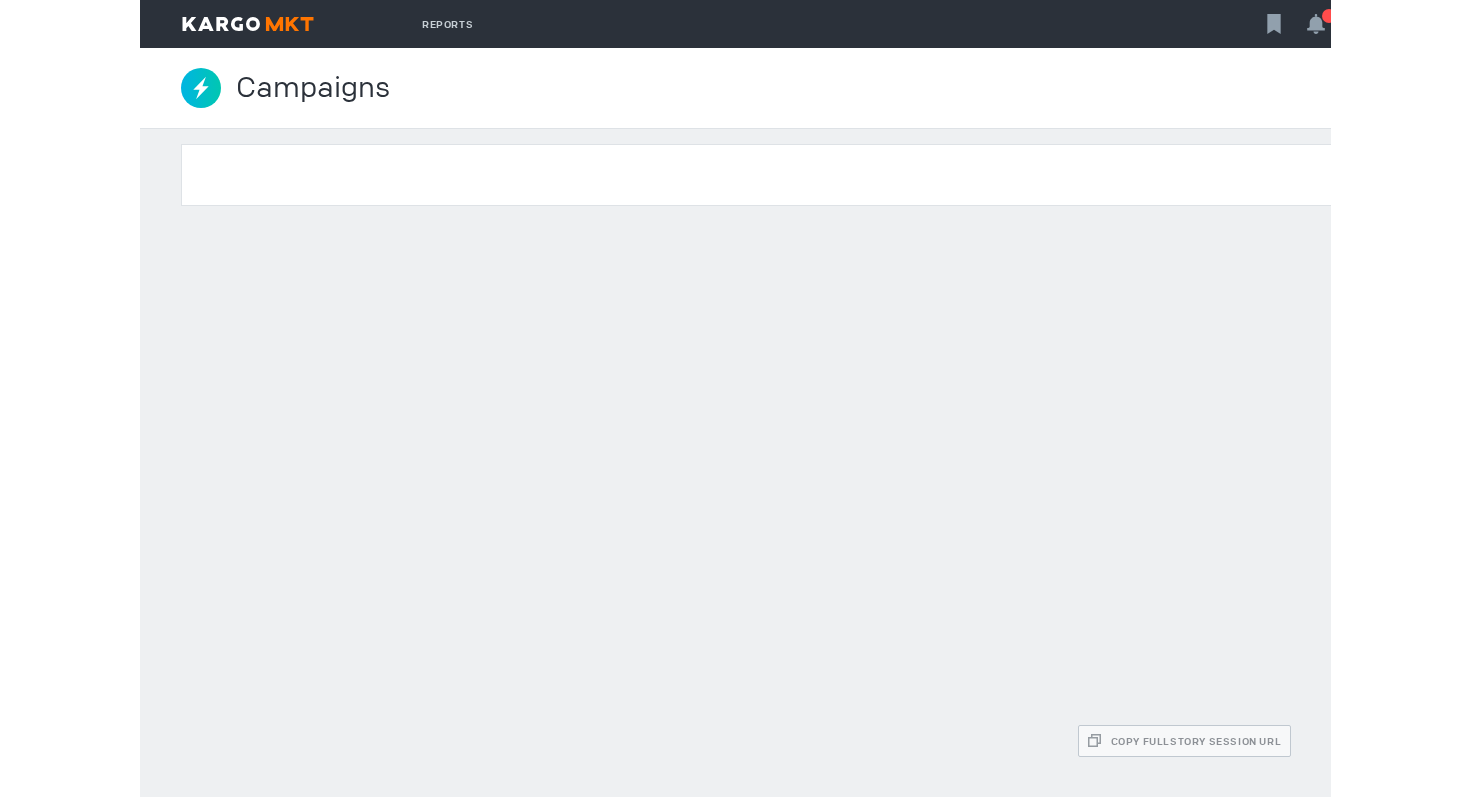scroll, scrollTop: 0, scrollLeft: 0, axis: both 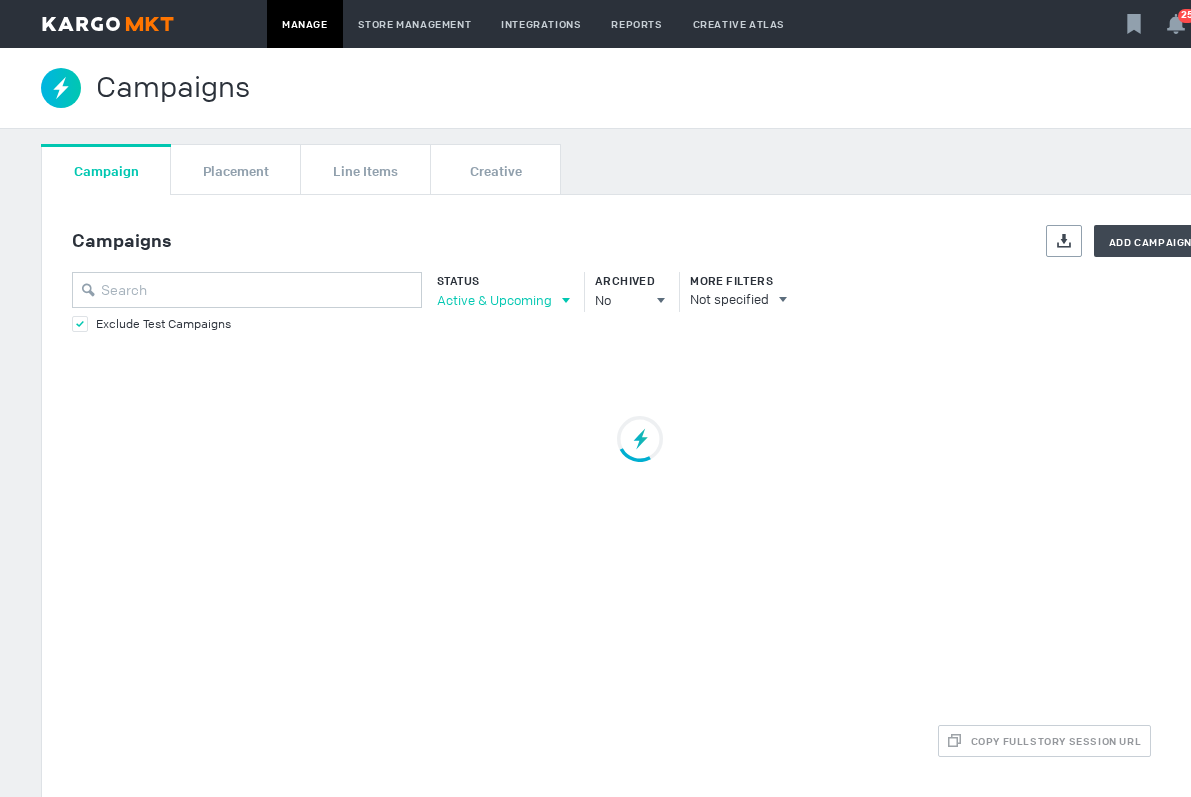 click on "Active & Upcoming" at bounding box center [494, 300] 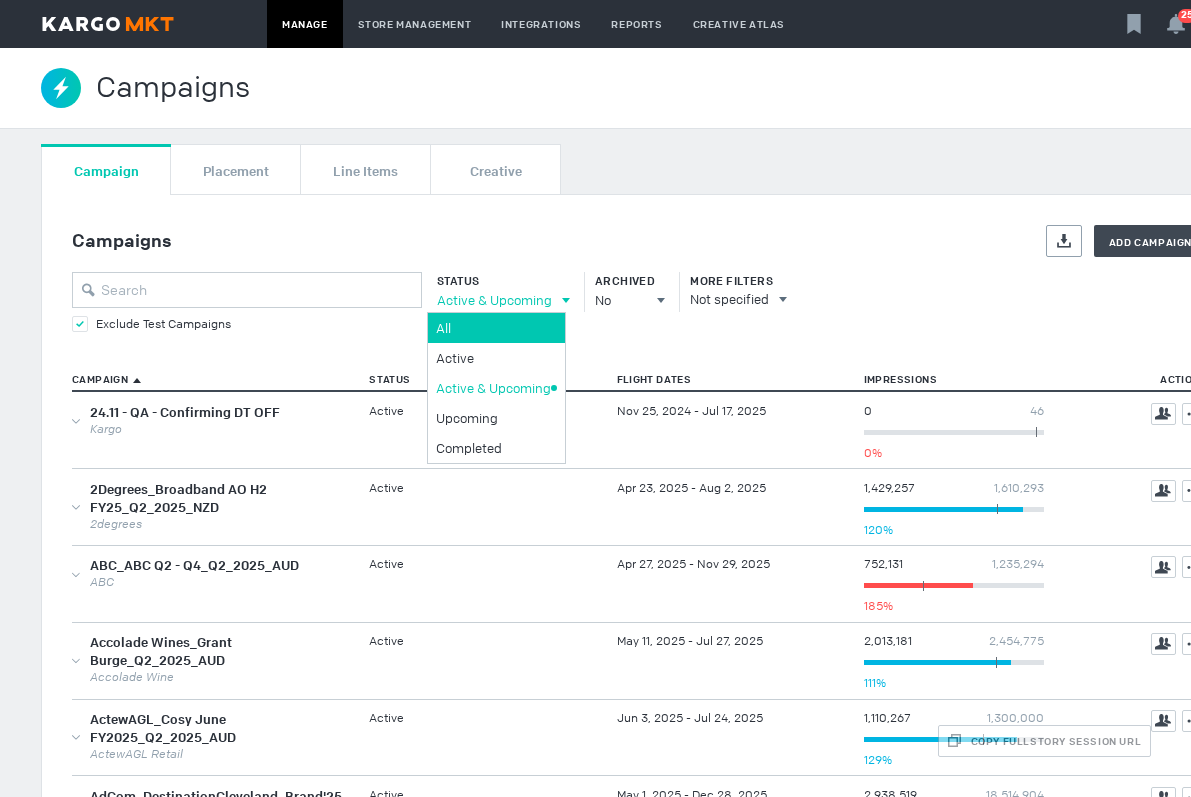 click on "All" at bounding box center [493, 328] 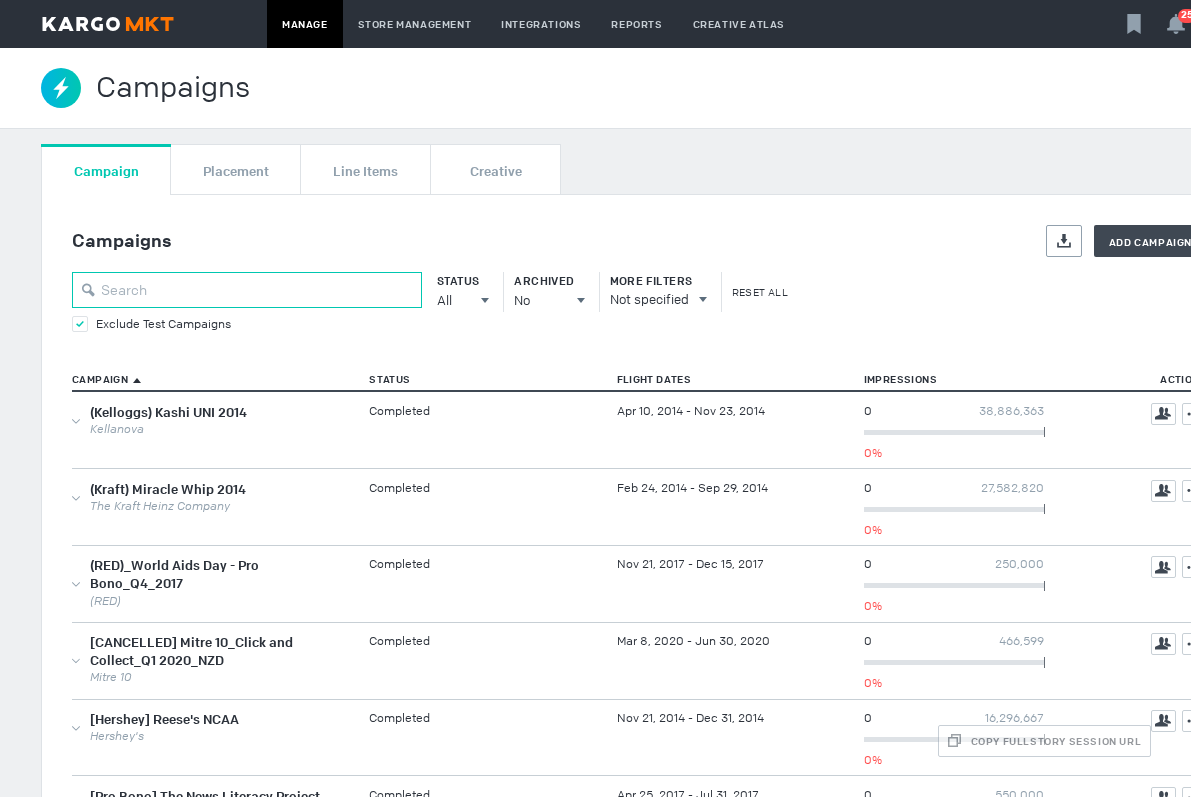 click at bounding box center (247, 290) 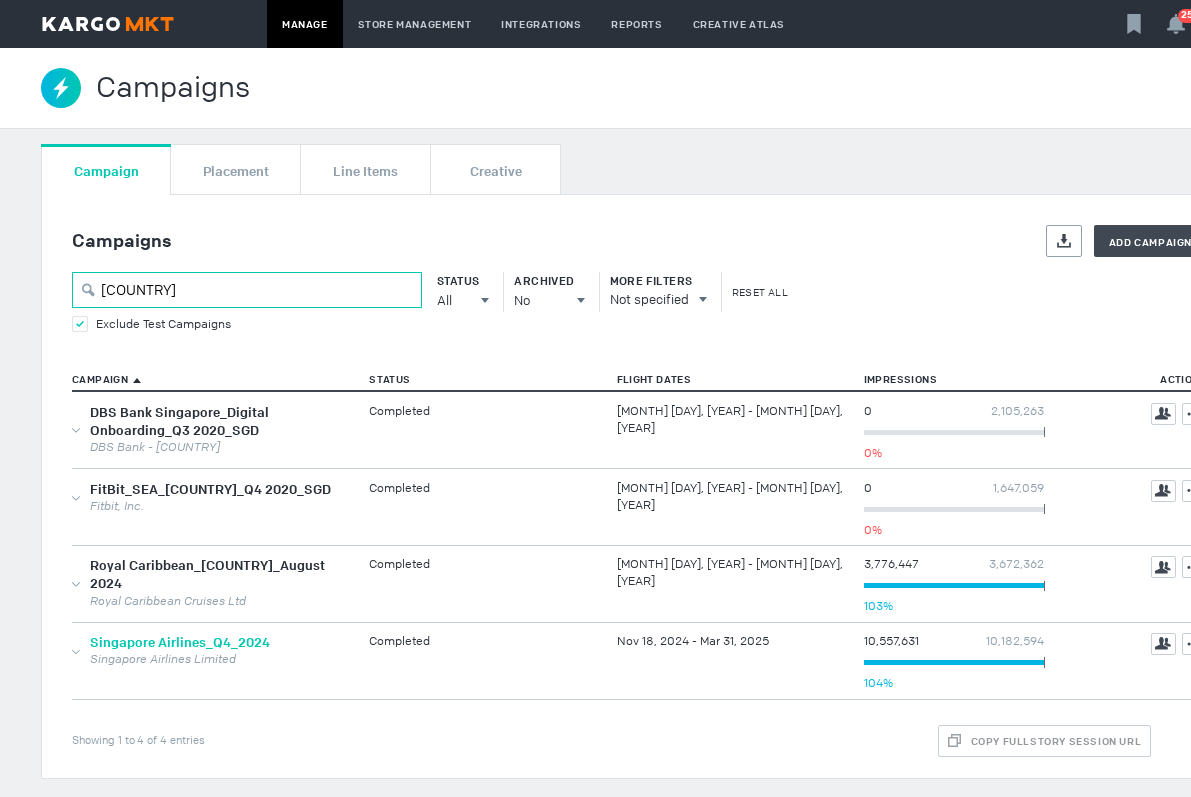 type on "singapore" 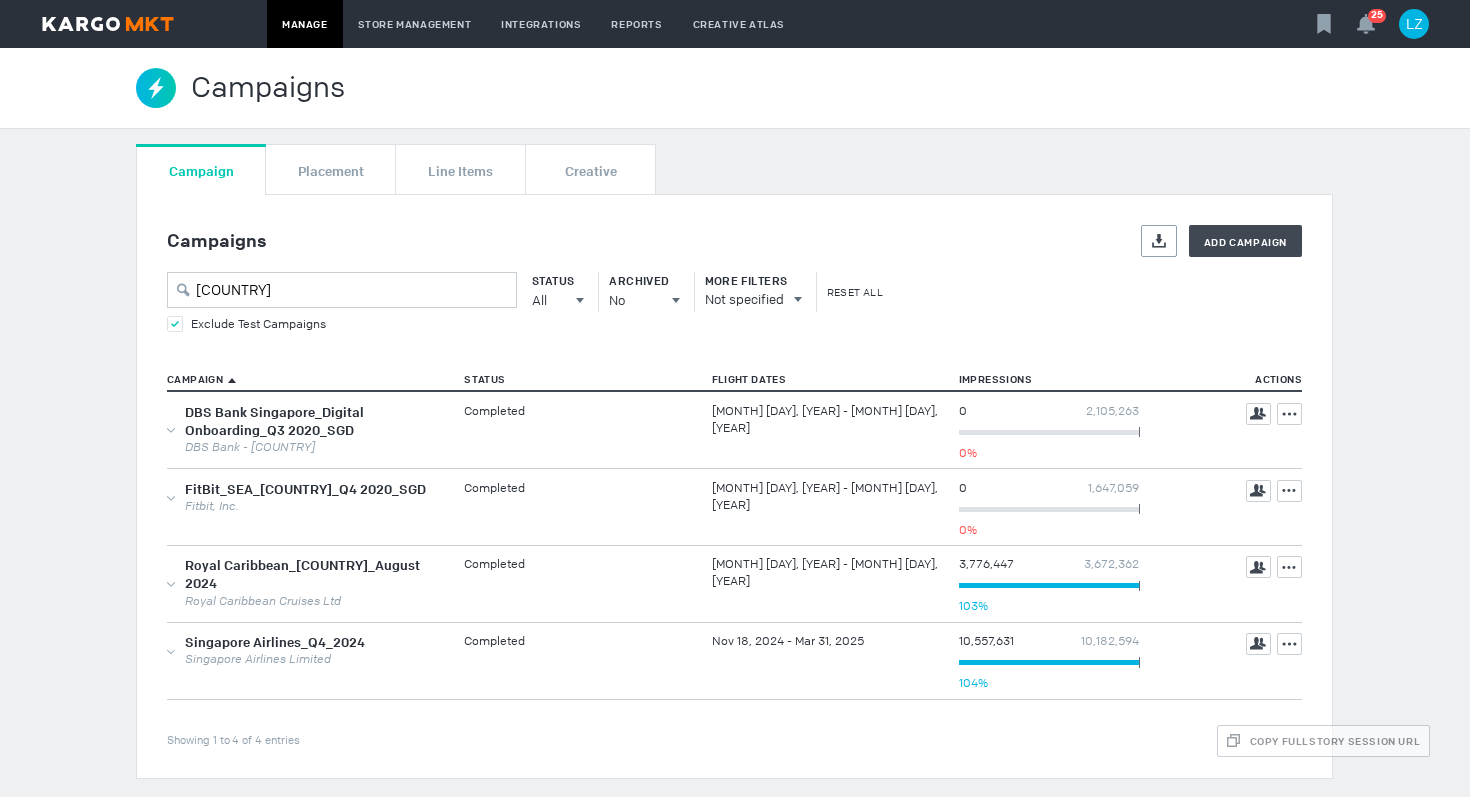 click on "Campaigns" at bounding box center [735, 88] 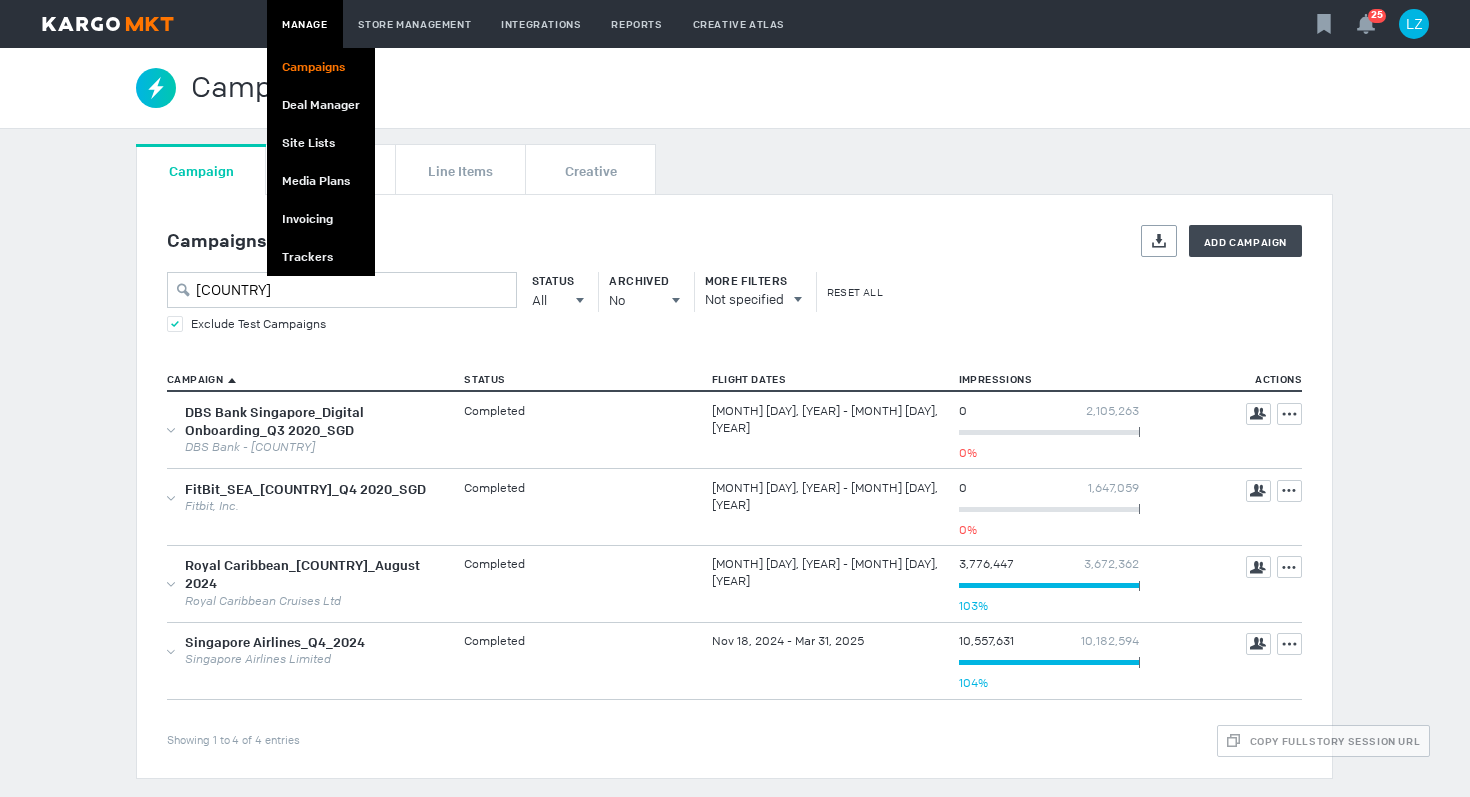 click on "Manage" at bounding box center [305, 24] 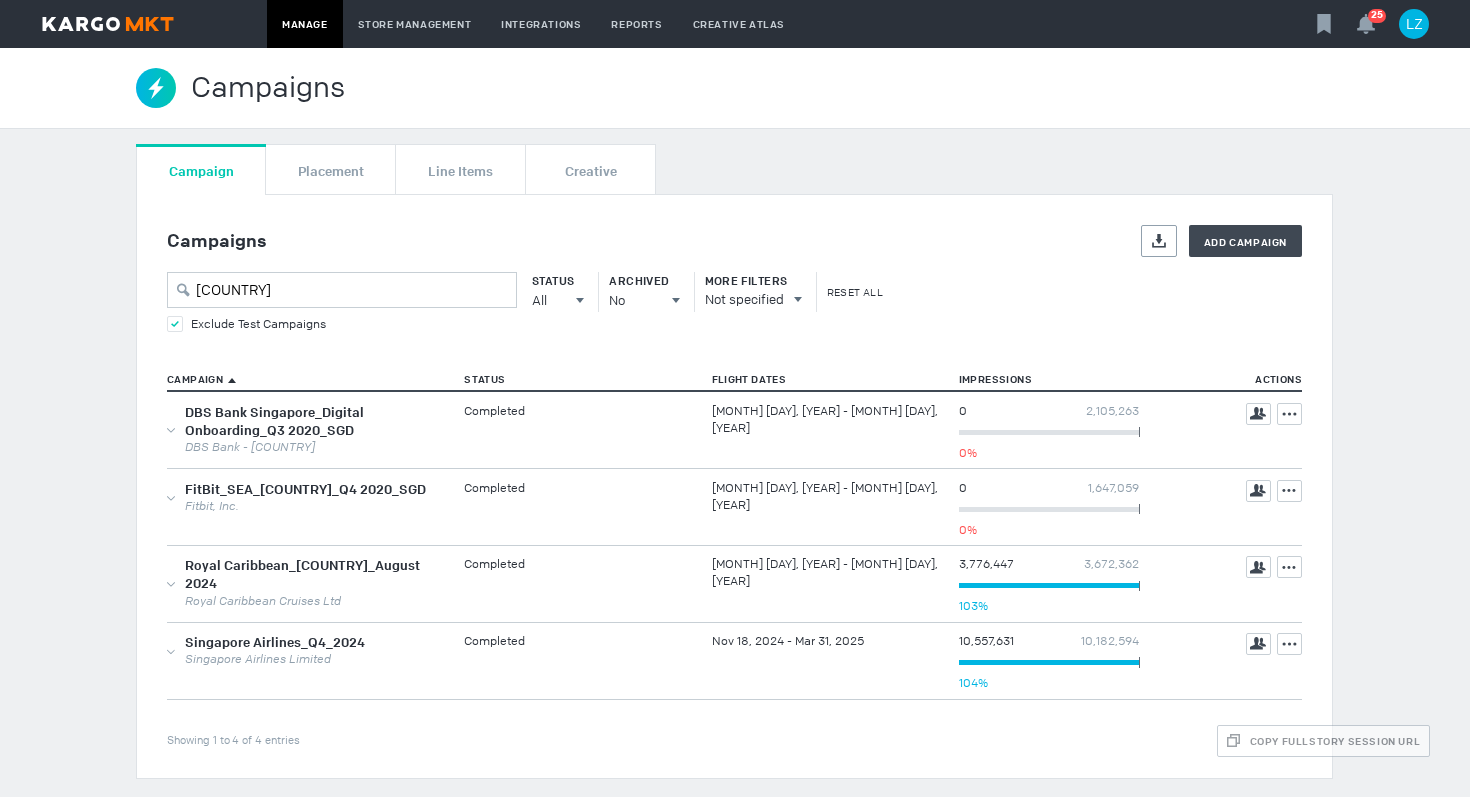 click at bounding box center [108, 24] 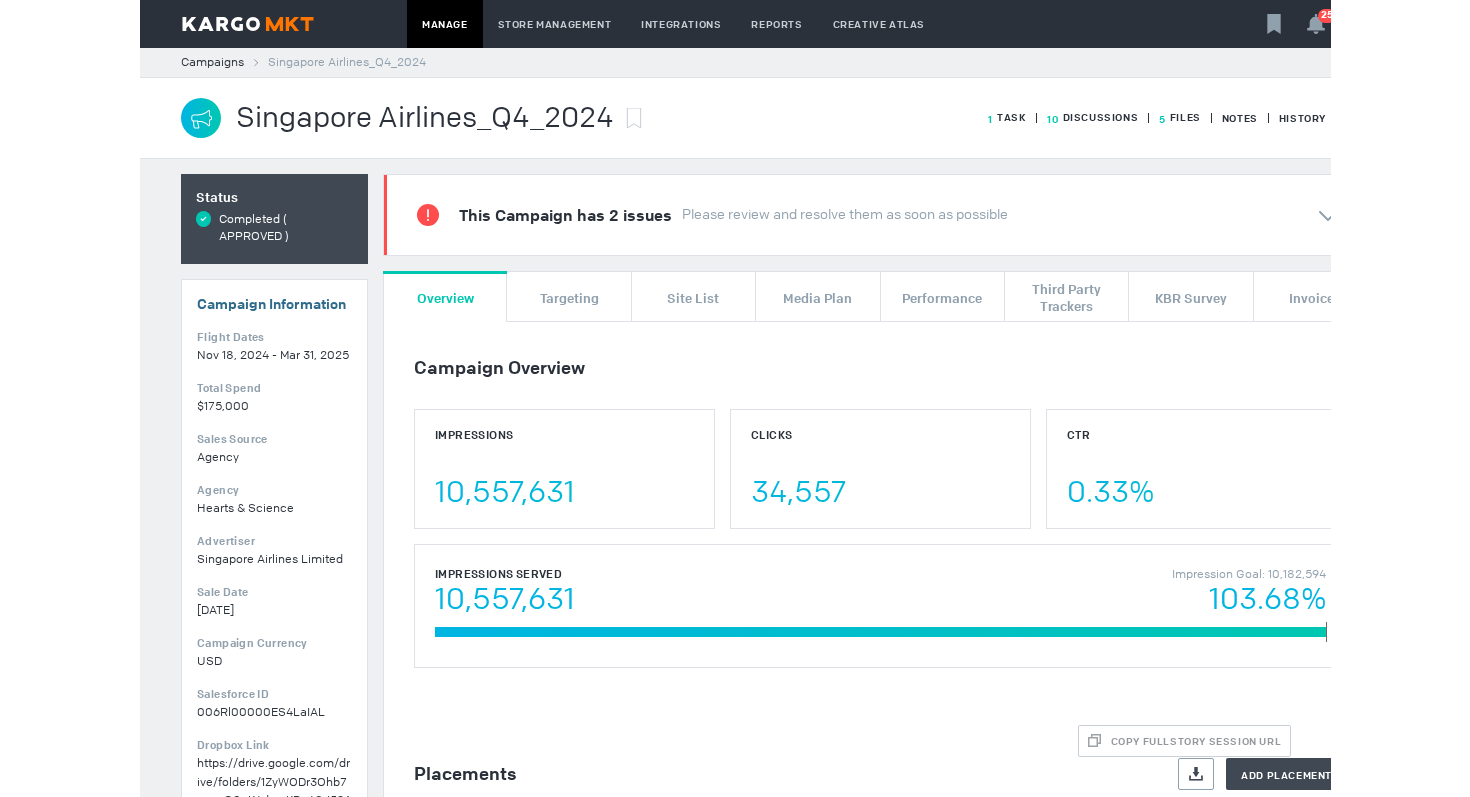 scroll, scrollTop: 0, scrollLeft: 0, axis: both 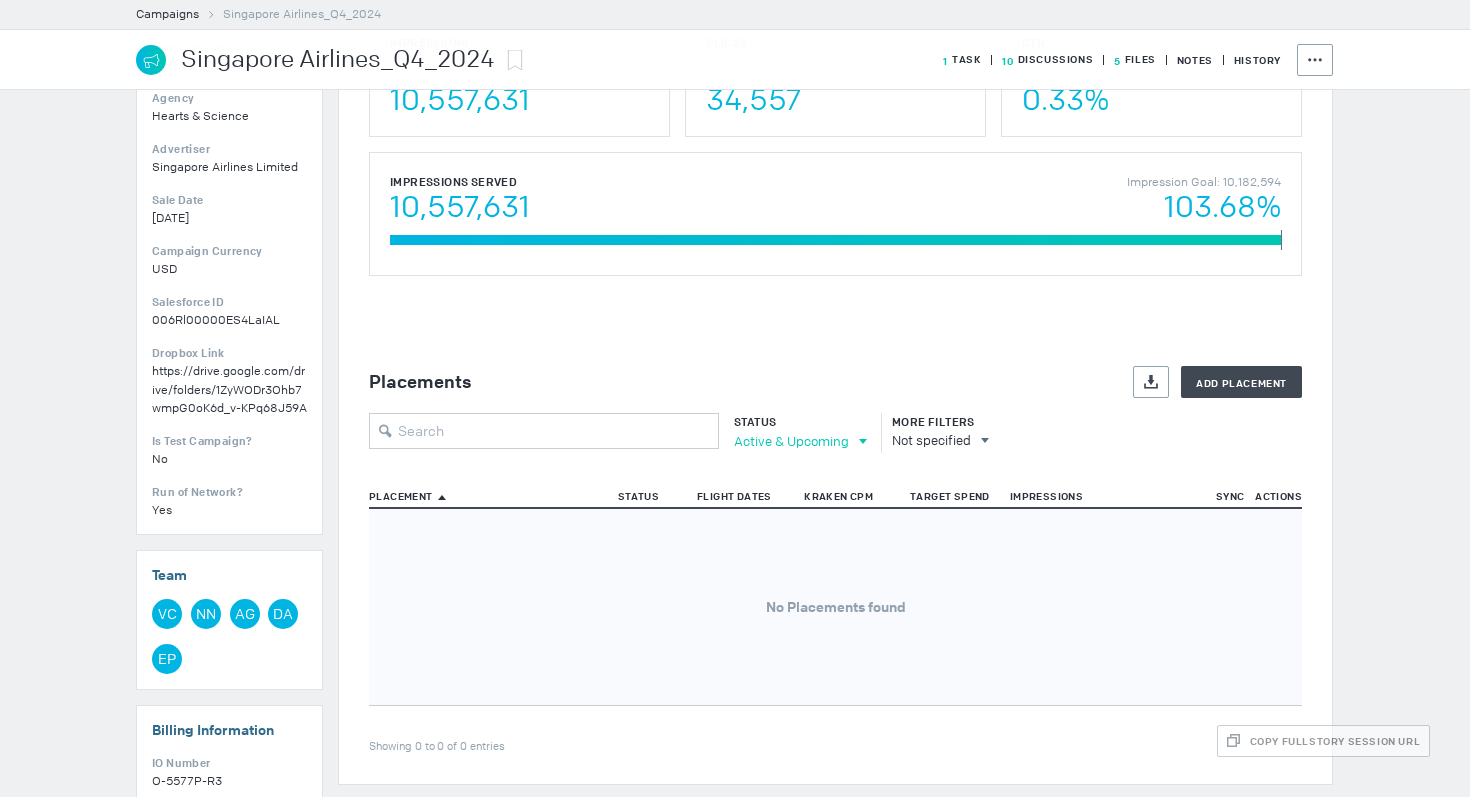 click on "Active & Upcoming" at bounding box center (791, 441) 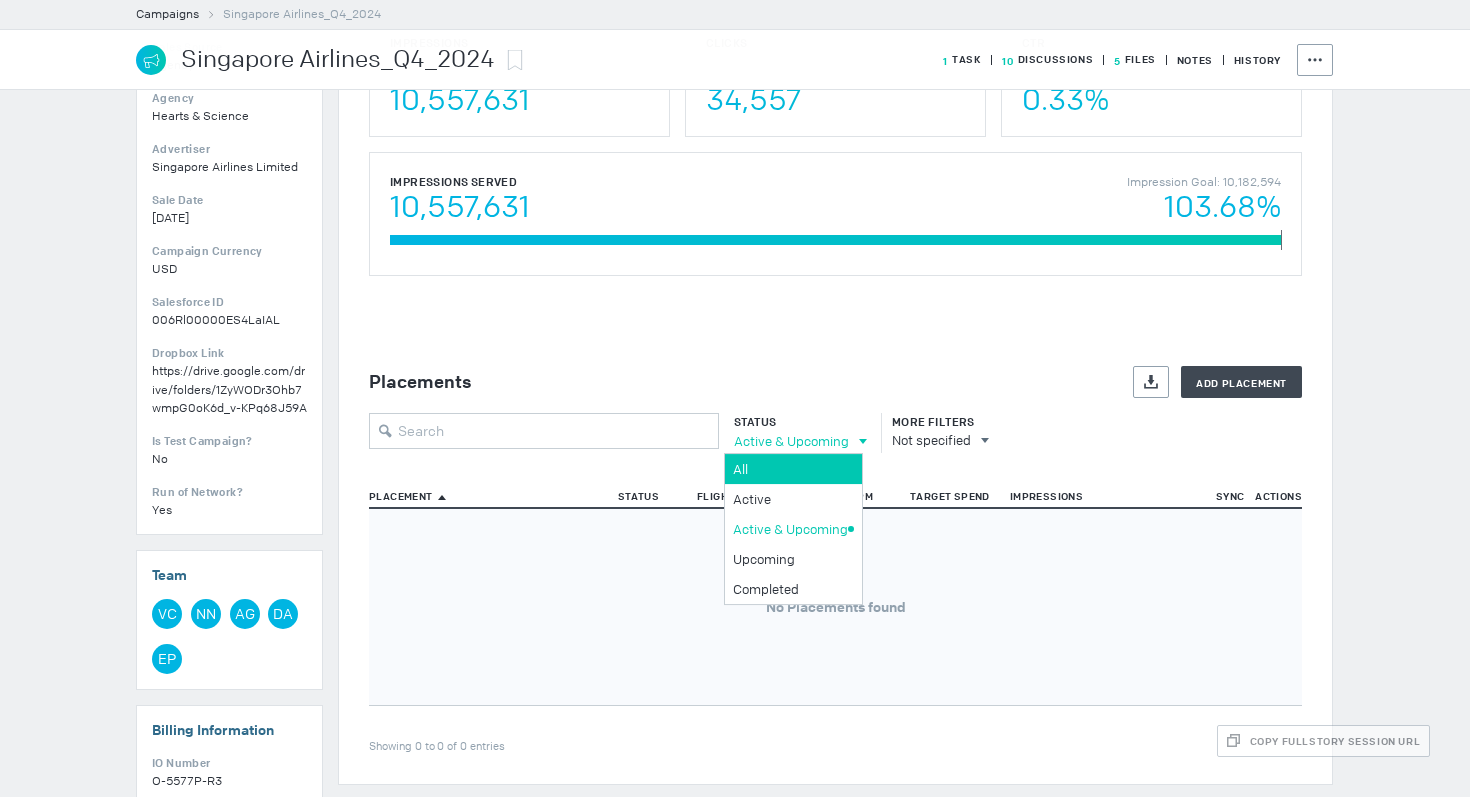 click on "All" at bounding box center [790, 469] 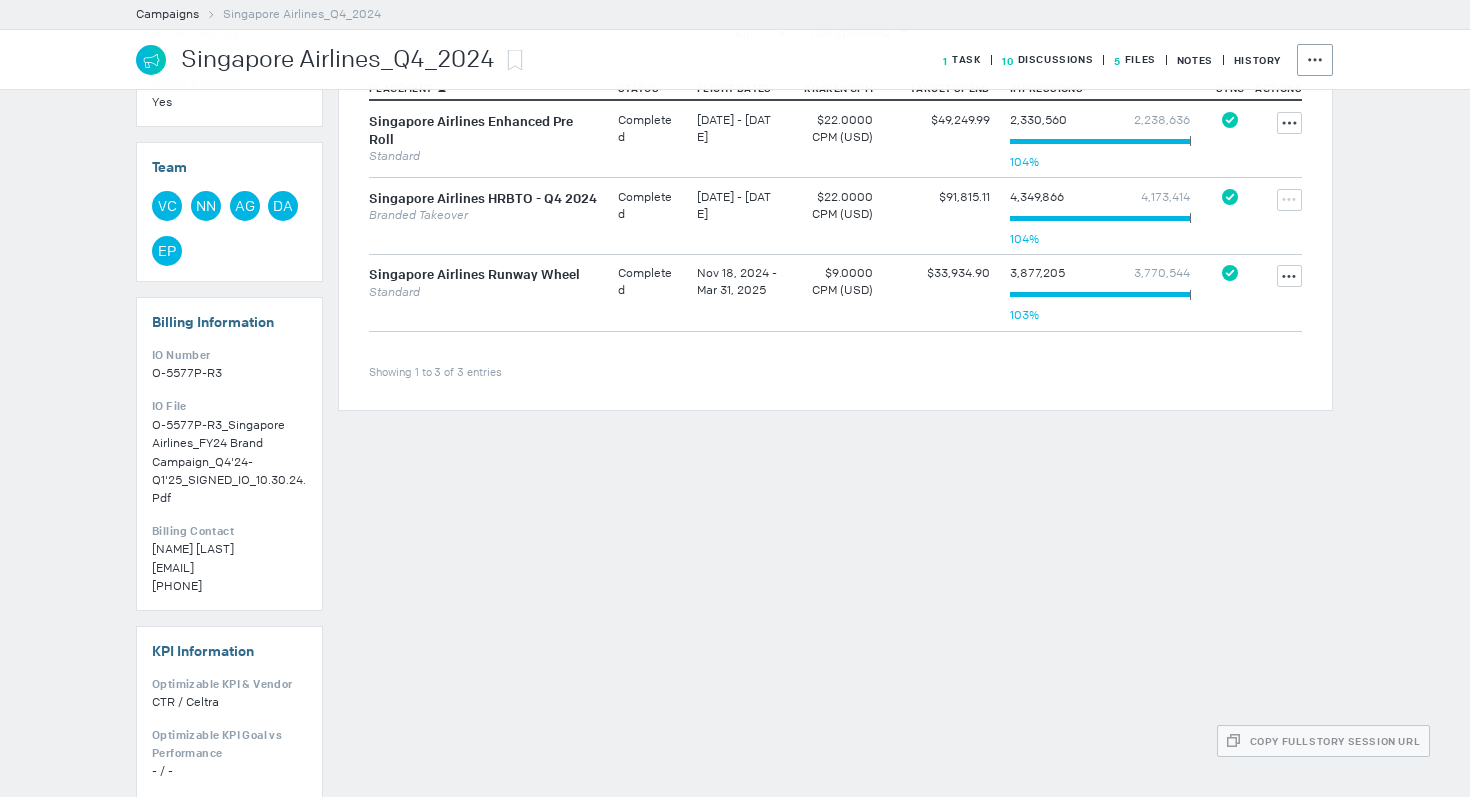 scroll, scrollTop: 788, scrollLeft: 0, axis: vertical 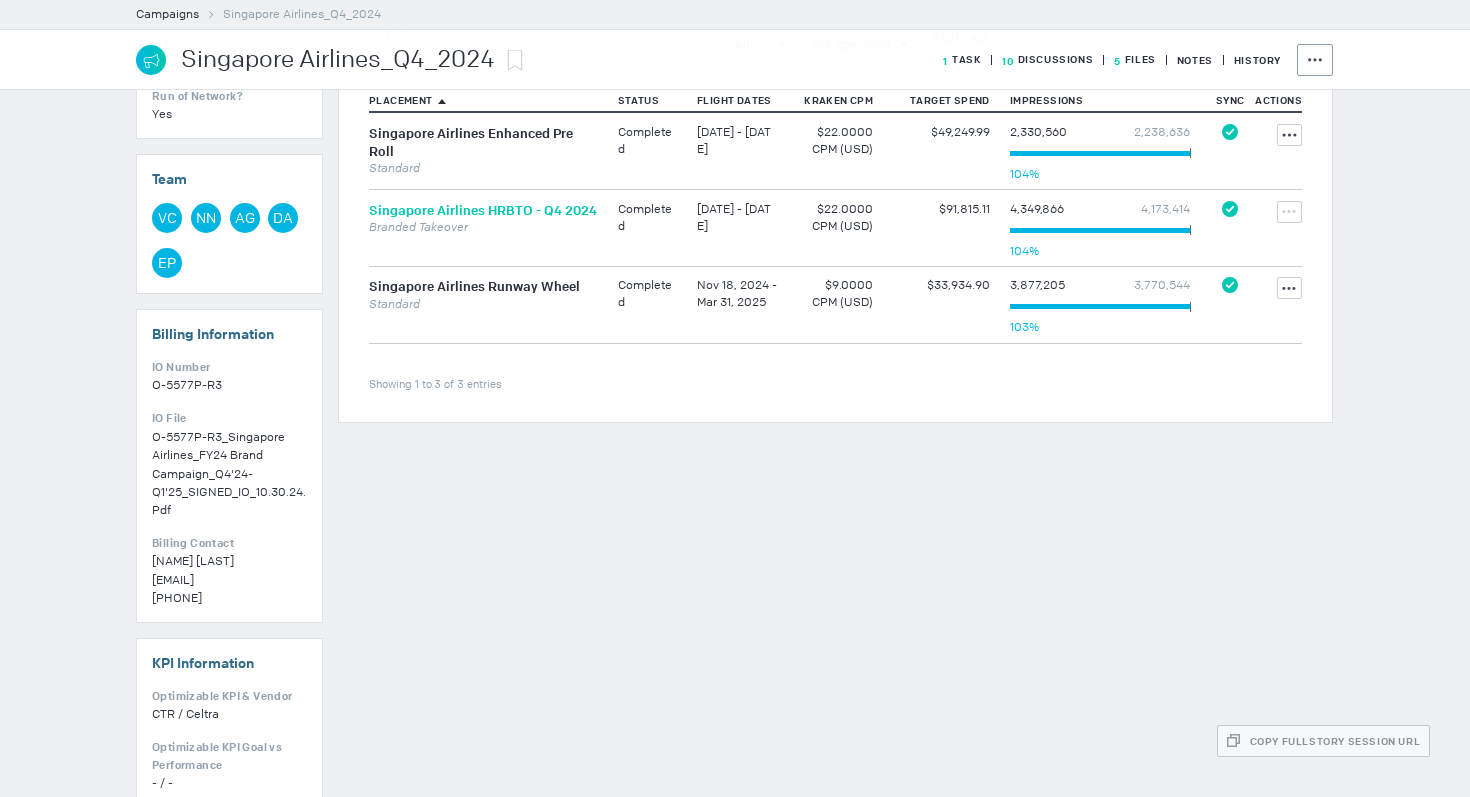 click on "Singapore Airlines HRBTO - Q4 2024" at bounding box center [483, 210] 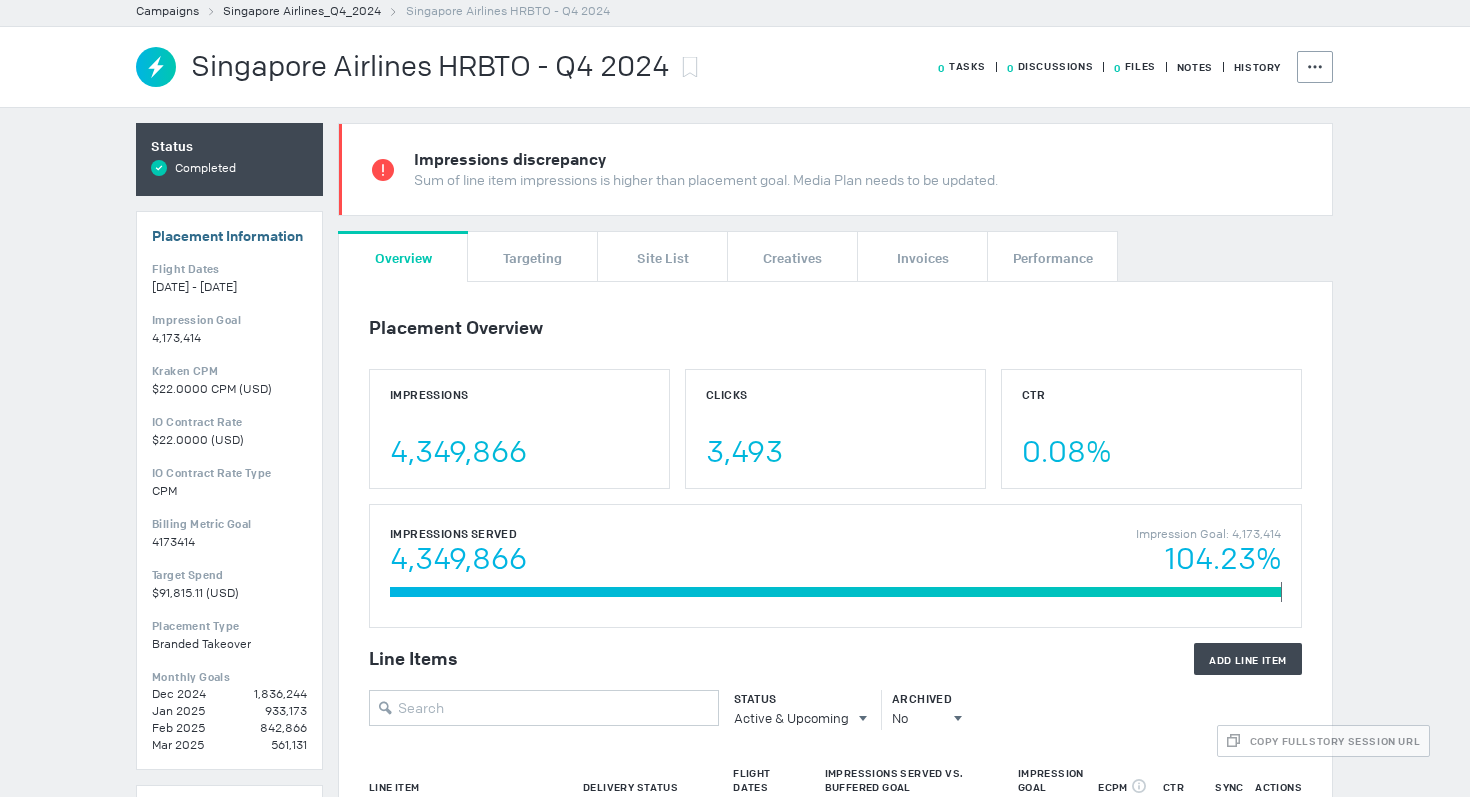 scroll, scrollTop: 0, scrollLeft: 0, axis: both 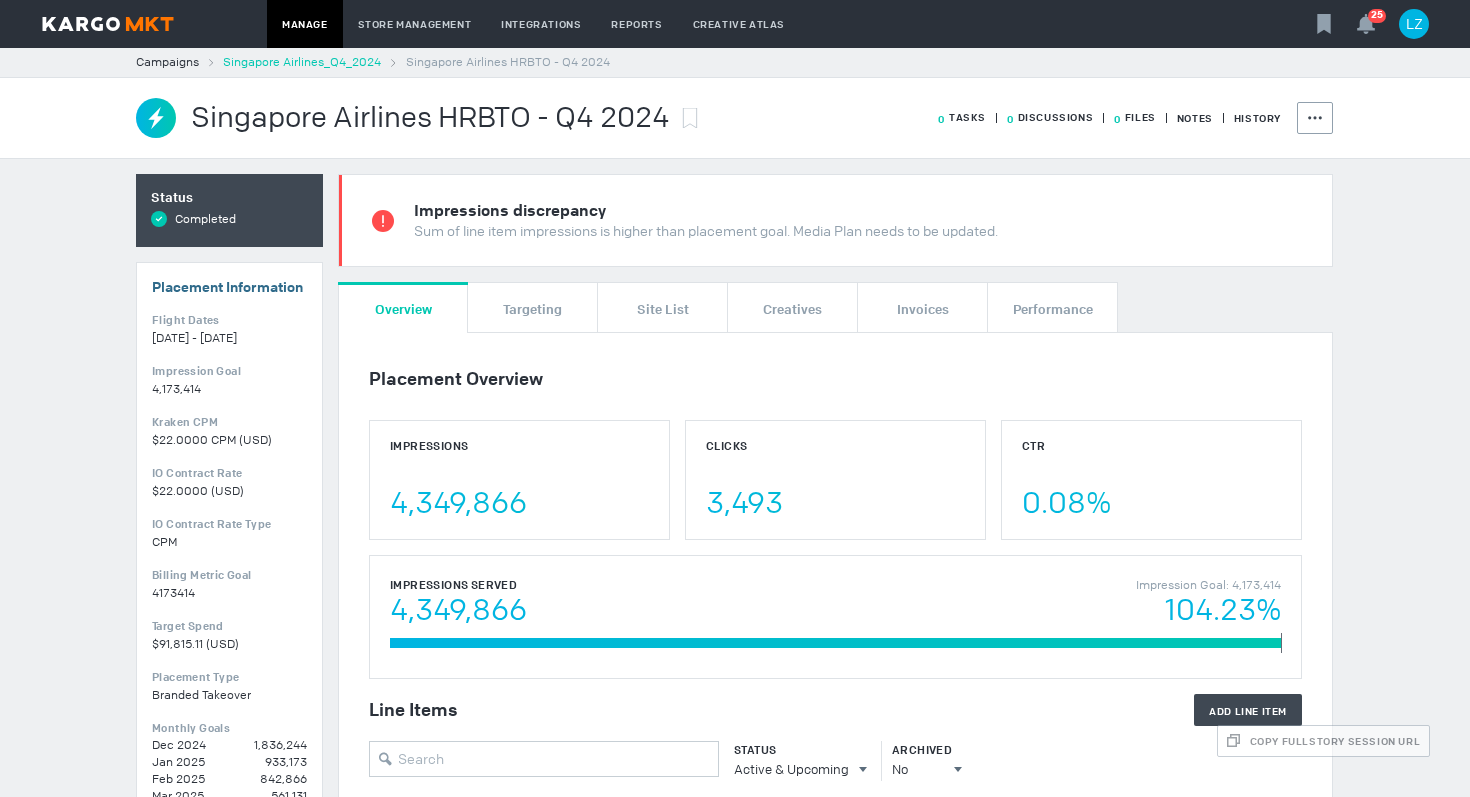 click on "Singapore Airlines_Q4_2024" at bounding box center [302, 62] 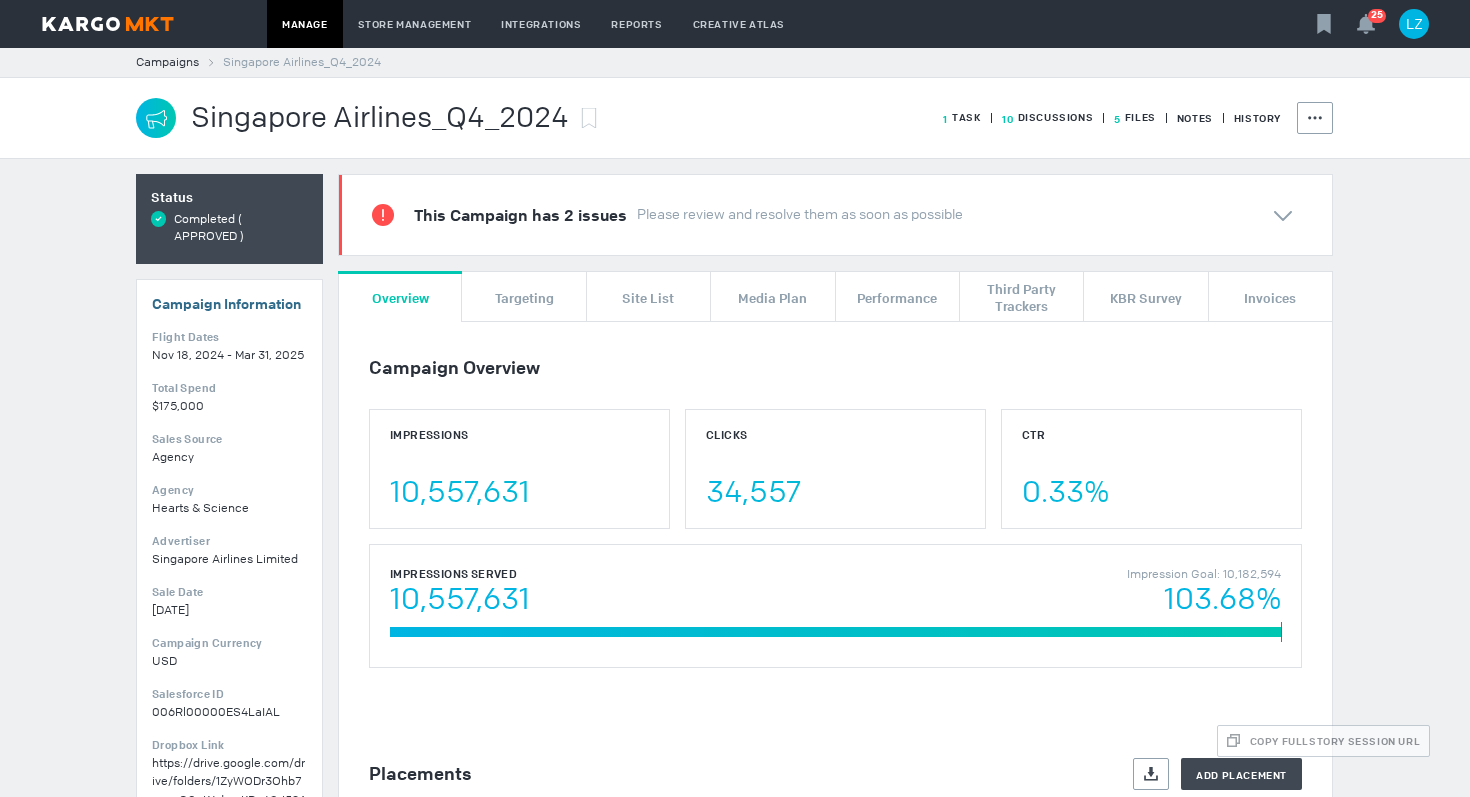 click on "10 Discussions" at bounding box center (962, 117) 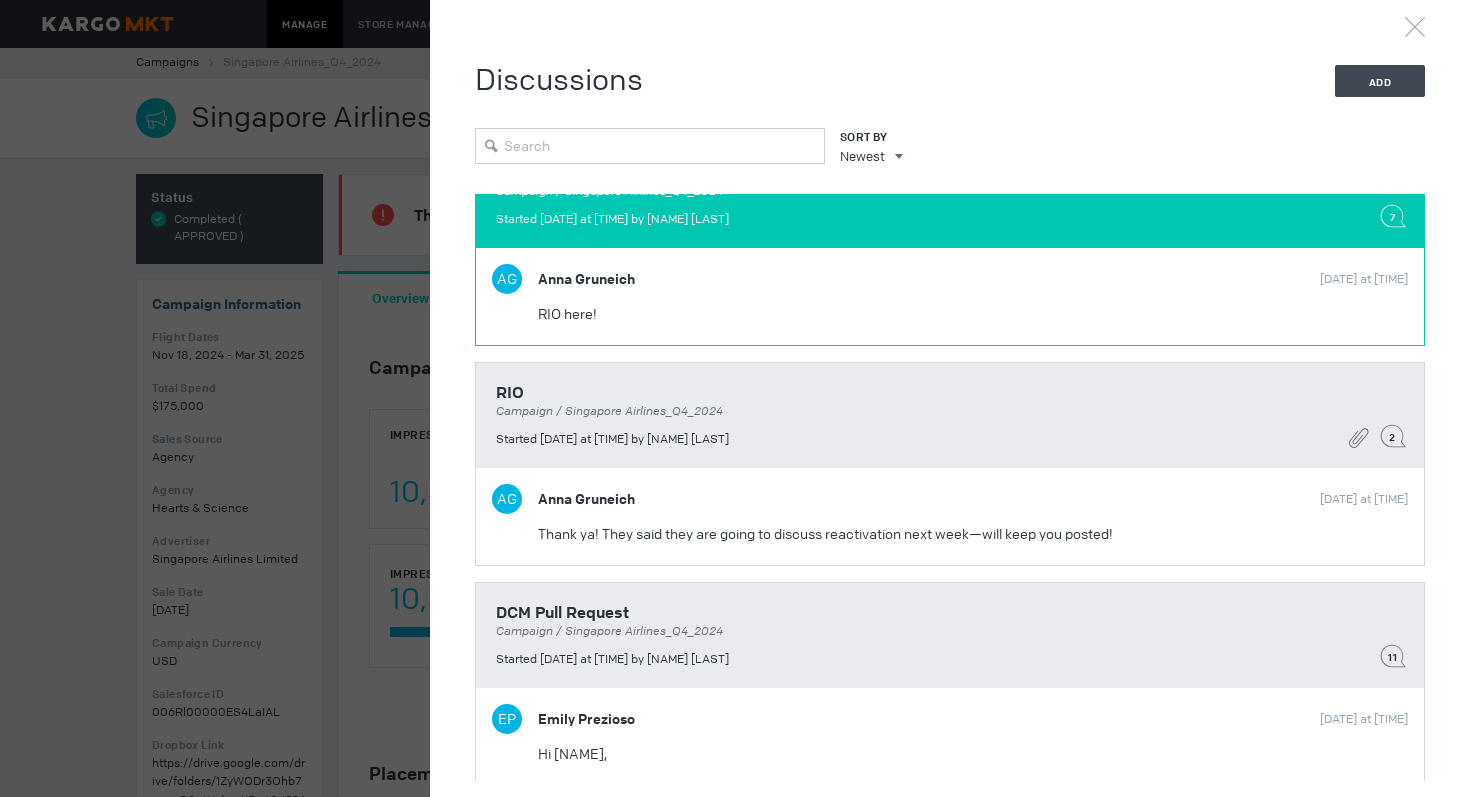 scroll, scrollTop: 53, scrollLeft: 0, axis: vertical 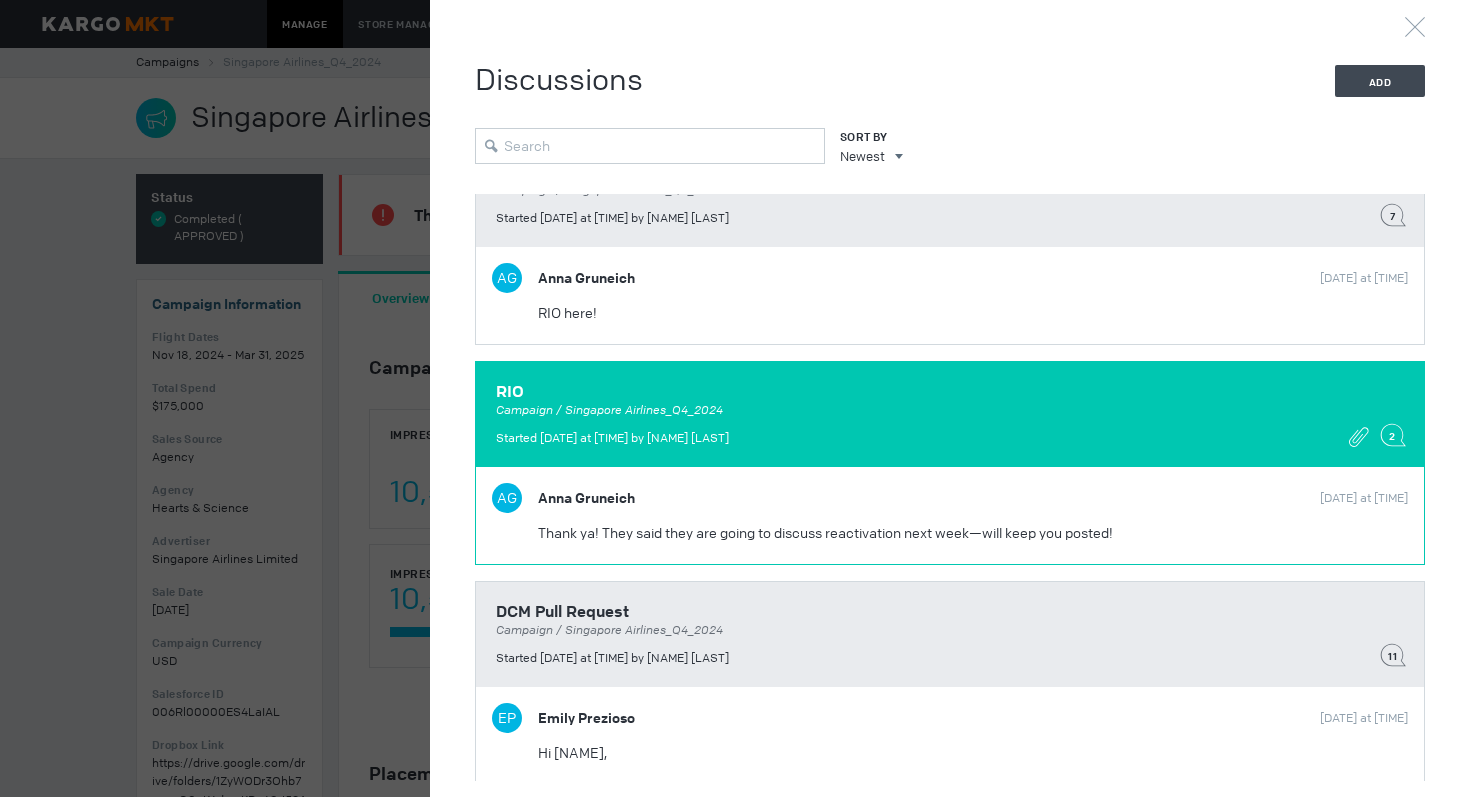click on "RIO Campaign / Singapore Airlines_Q4_2024 Started Feb 6, 2025 at 10:22 am by Anna Gruneich   2" at bounding box center (950, 194) 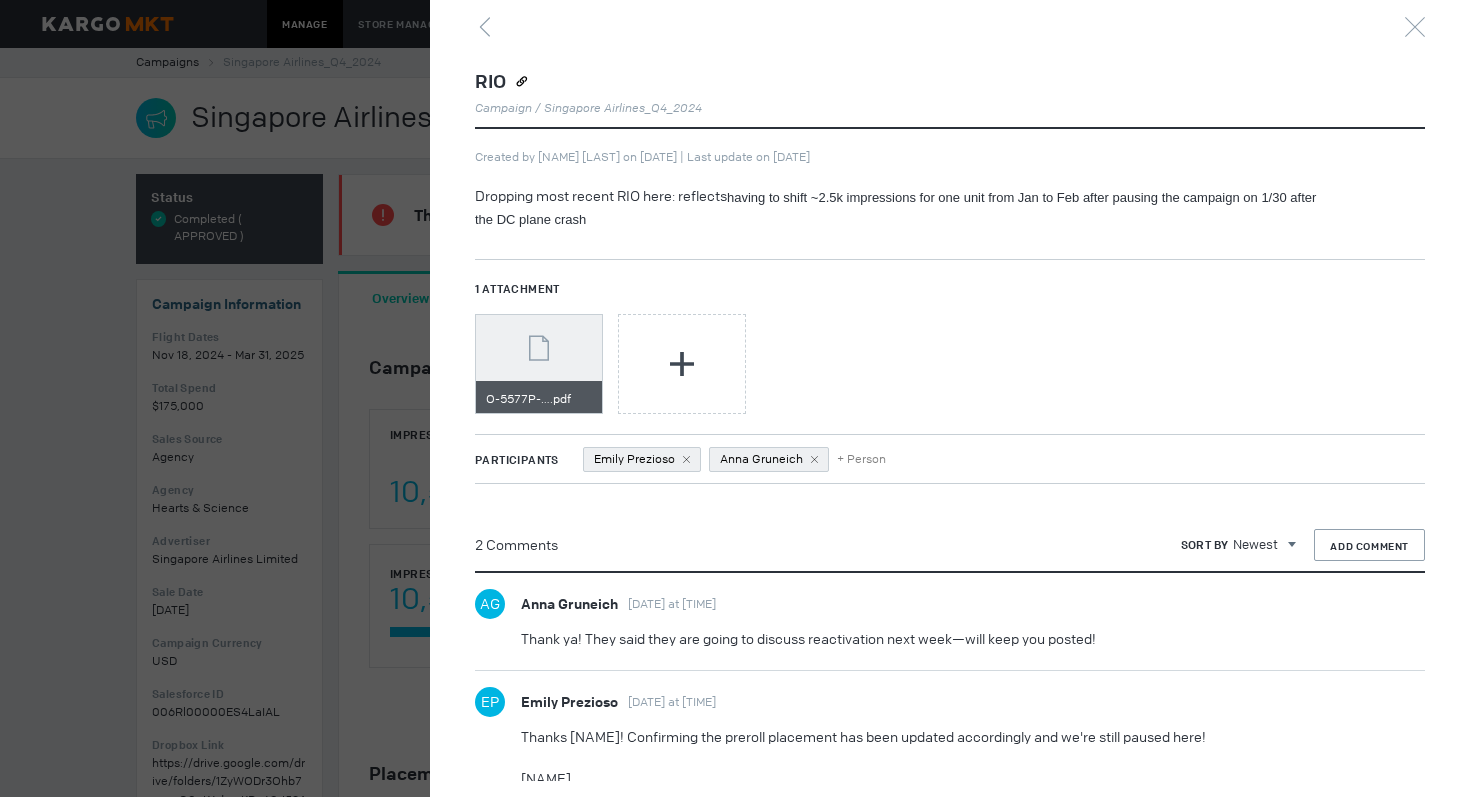 scroll, scrollTop: 29, scrollLeft: 0, axis: vertical 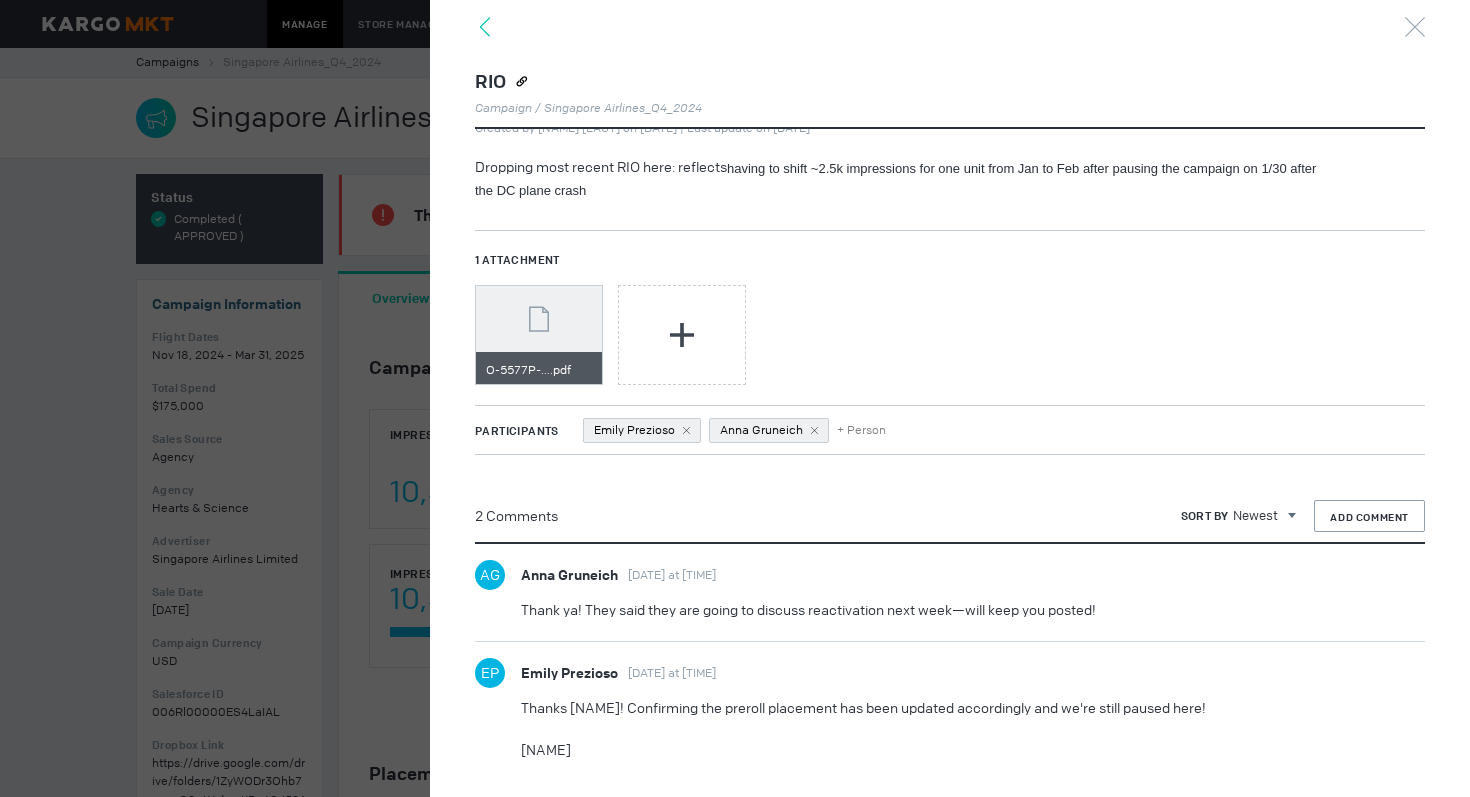 click at bounding box center (485, 27) 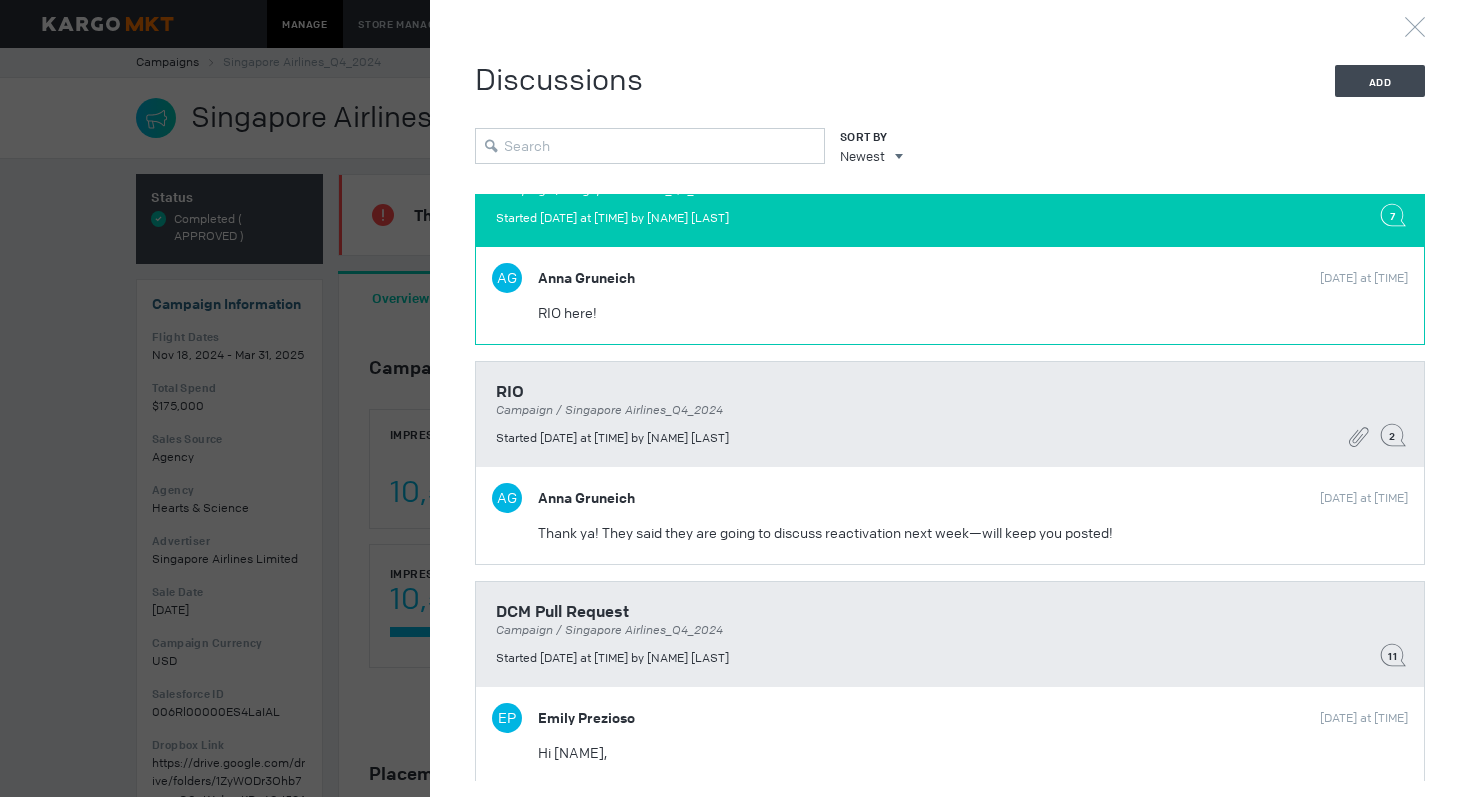 scroll, scrollTop: 1438, scrollLeft: 0, axis: vertical 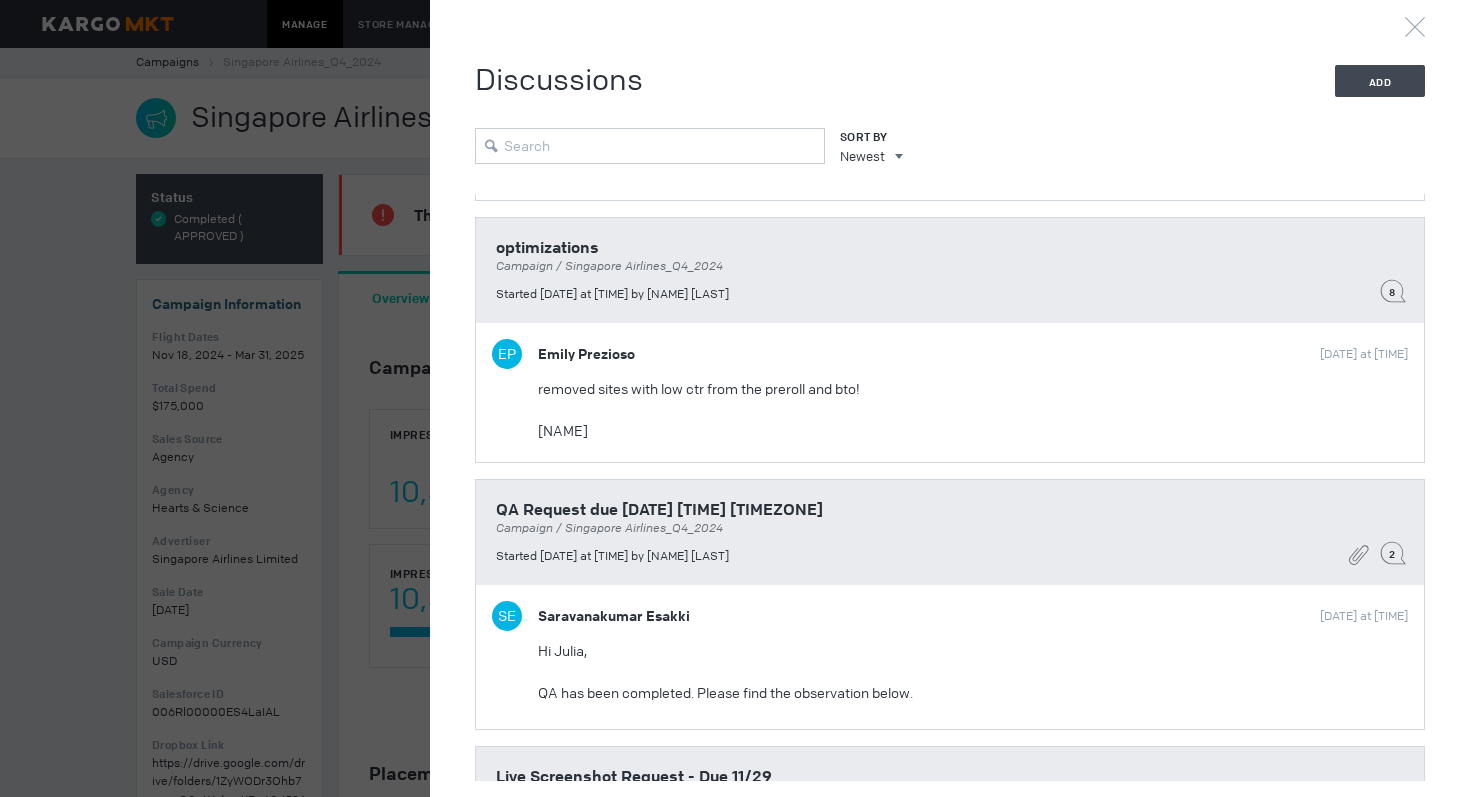 click at bounding box center (735, 398) 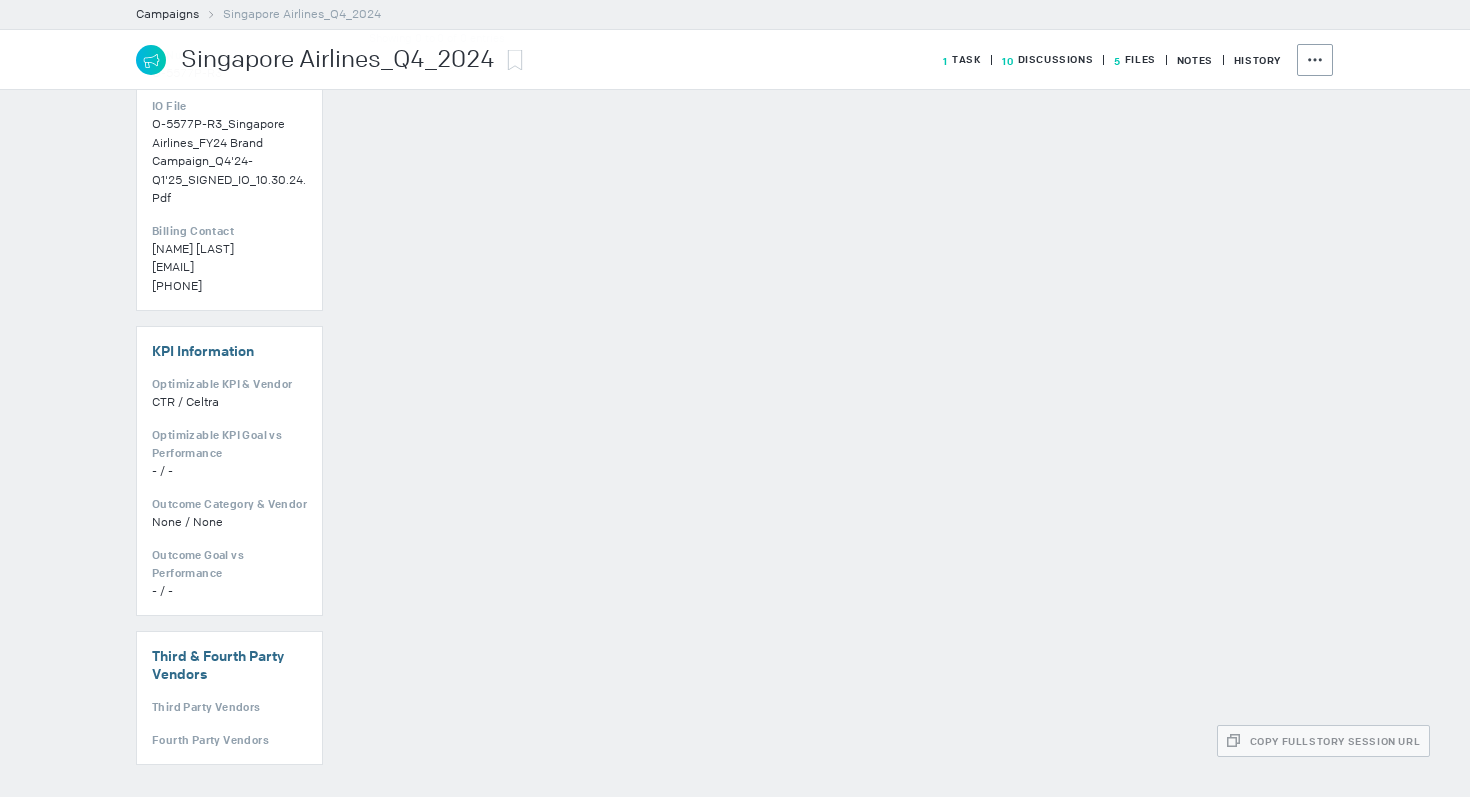 scroll, scrollTop: 0, scrollLeft: 0, axis: both 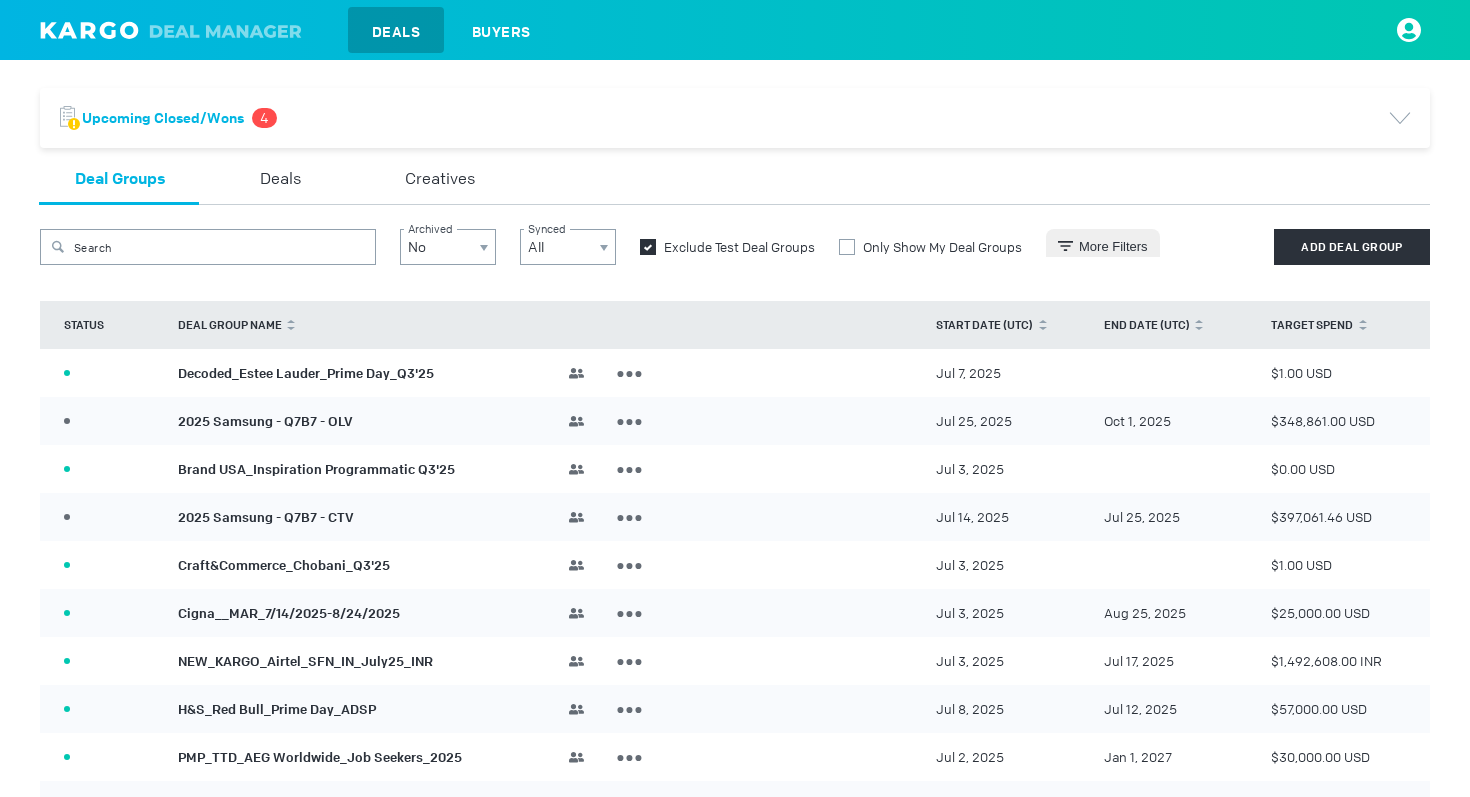 click on "Key   is already in use   Key   is already in use   Key   is already in use   Key   is already in use  Clear All" at bounding box center [735, 271] 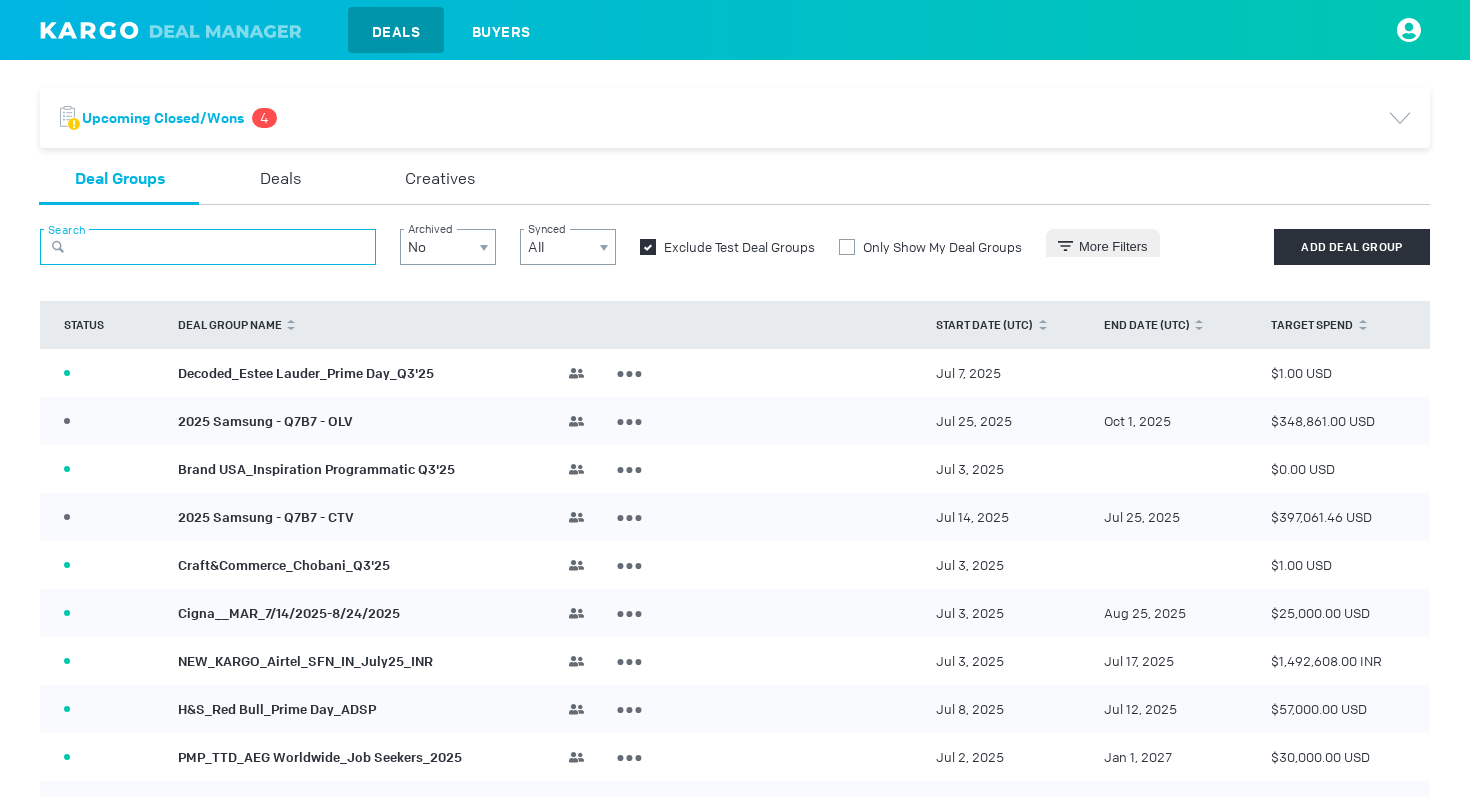 click at bounding box center [208, 247] 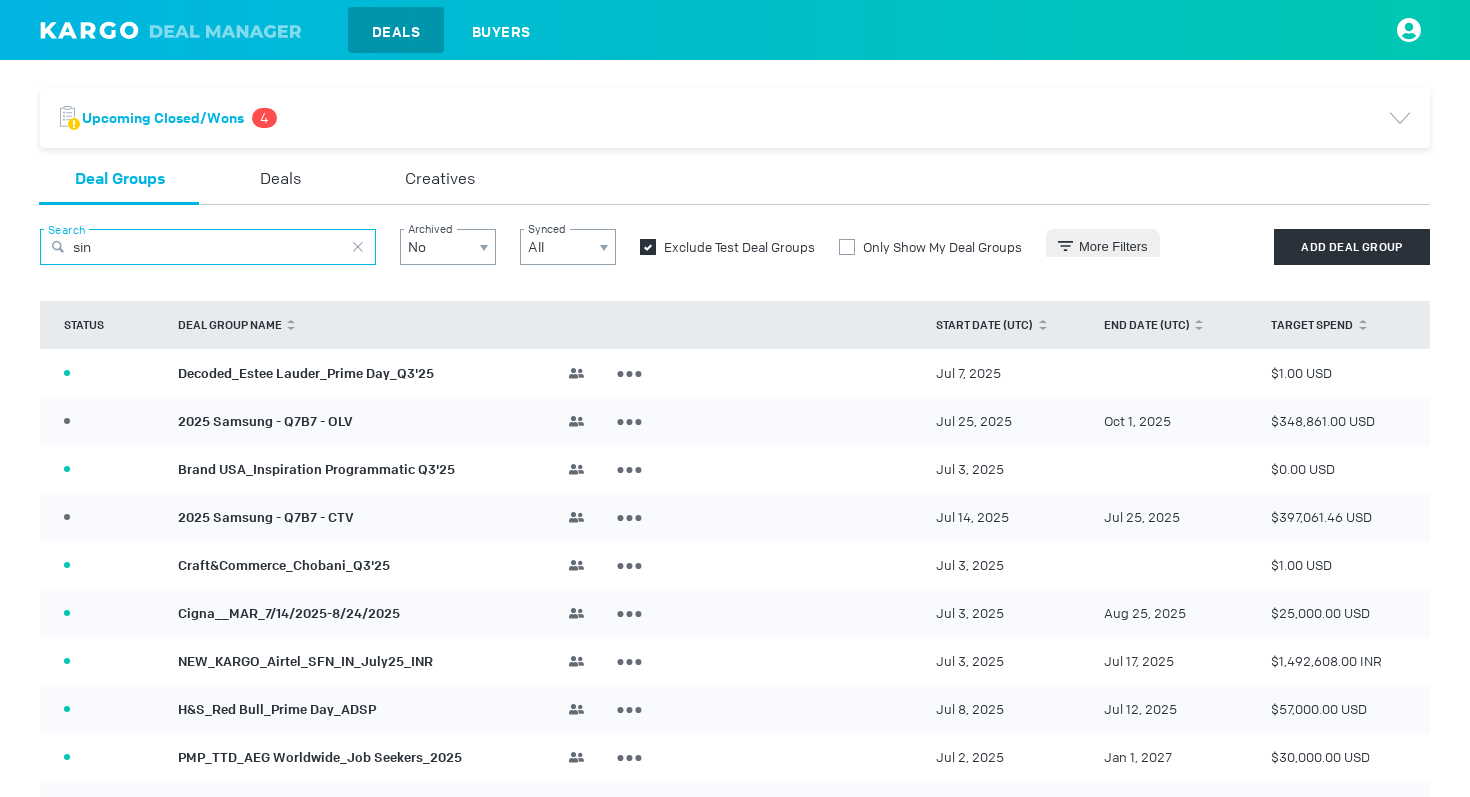 type on "sing" 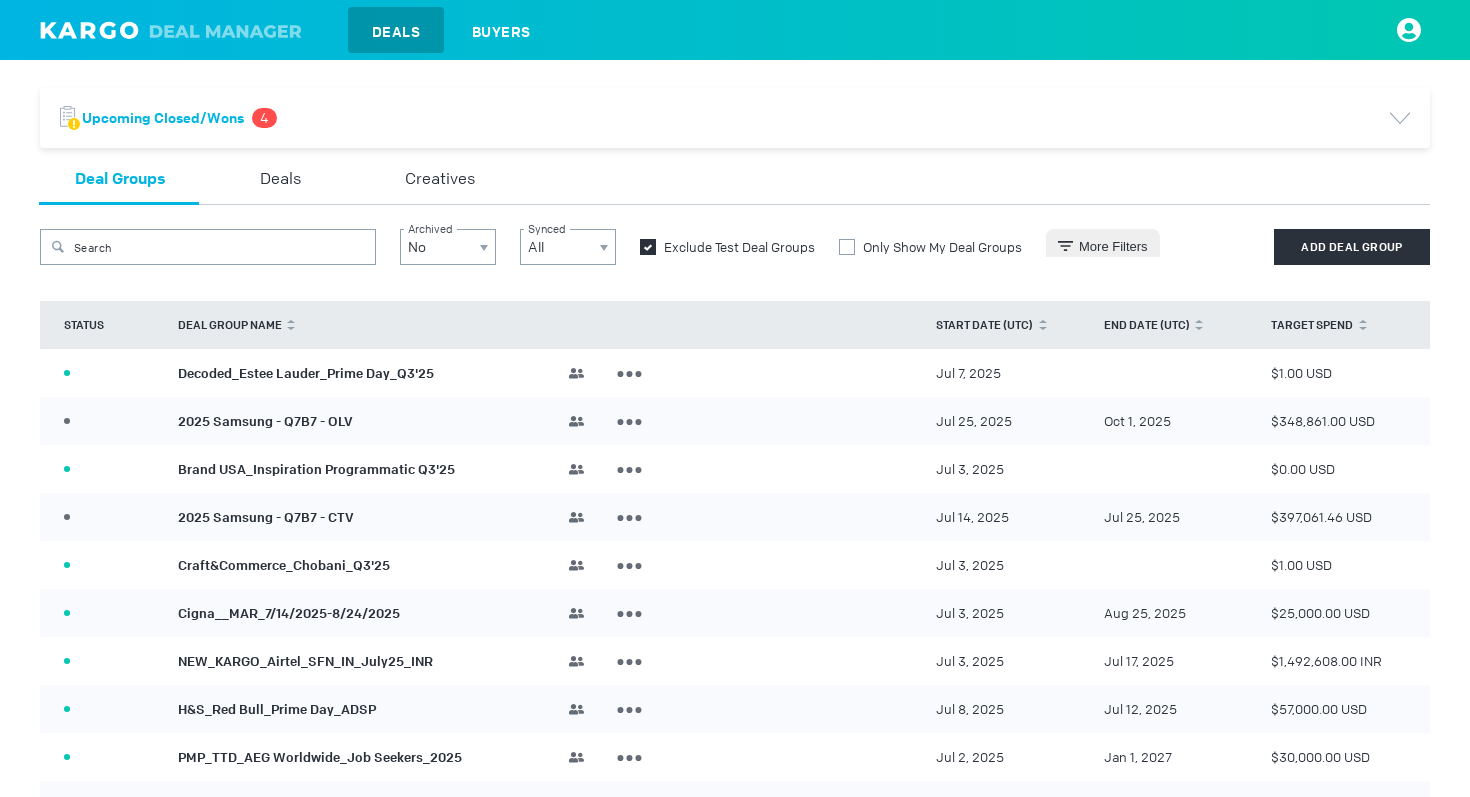 click on "ACTIVE  1  Decoded_Estee Lauder_Prime Day_Q3'25  Team JQ Julia Quinn Campaign Manager EZ Erika Zack Agency Sales Lead RP Rachel Placa Client Service Manager  Edit Deal Group   Archive Deal Group  Jul 7, 2025    $1.00 USD" at bounding box center (735, 373) 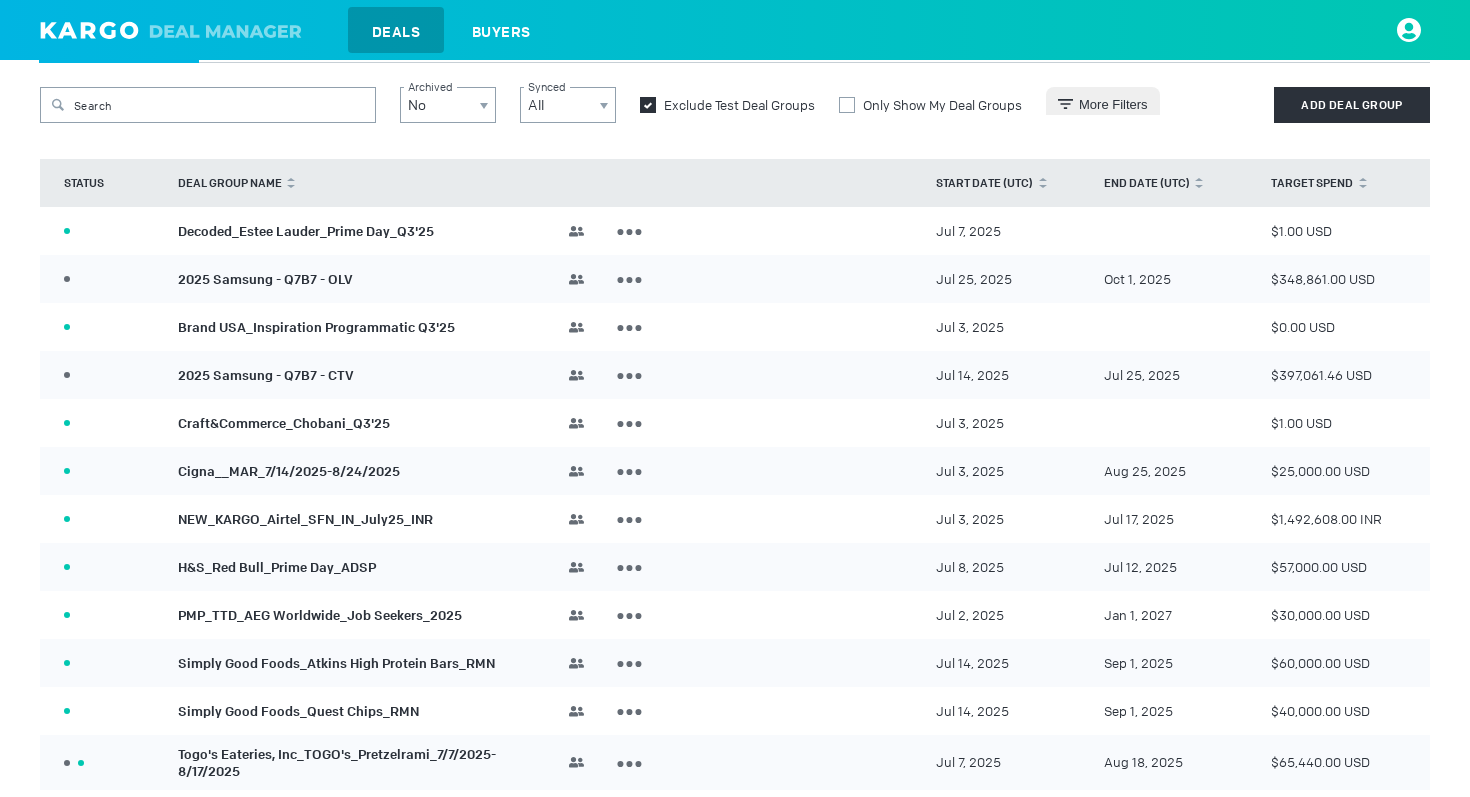 scroll, scrollTop: 145, scrollLeft: 0, axis: vertical 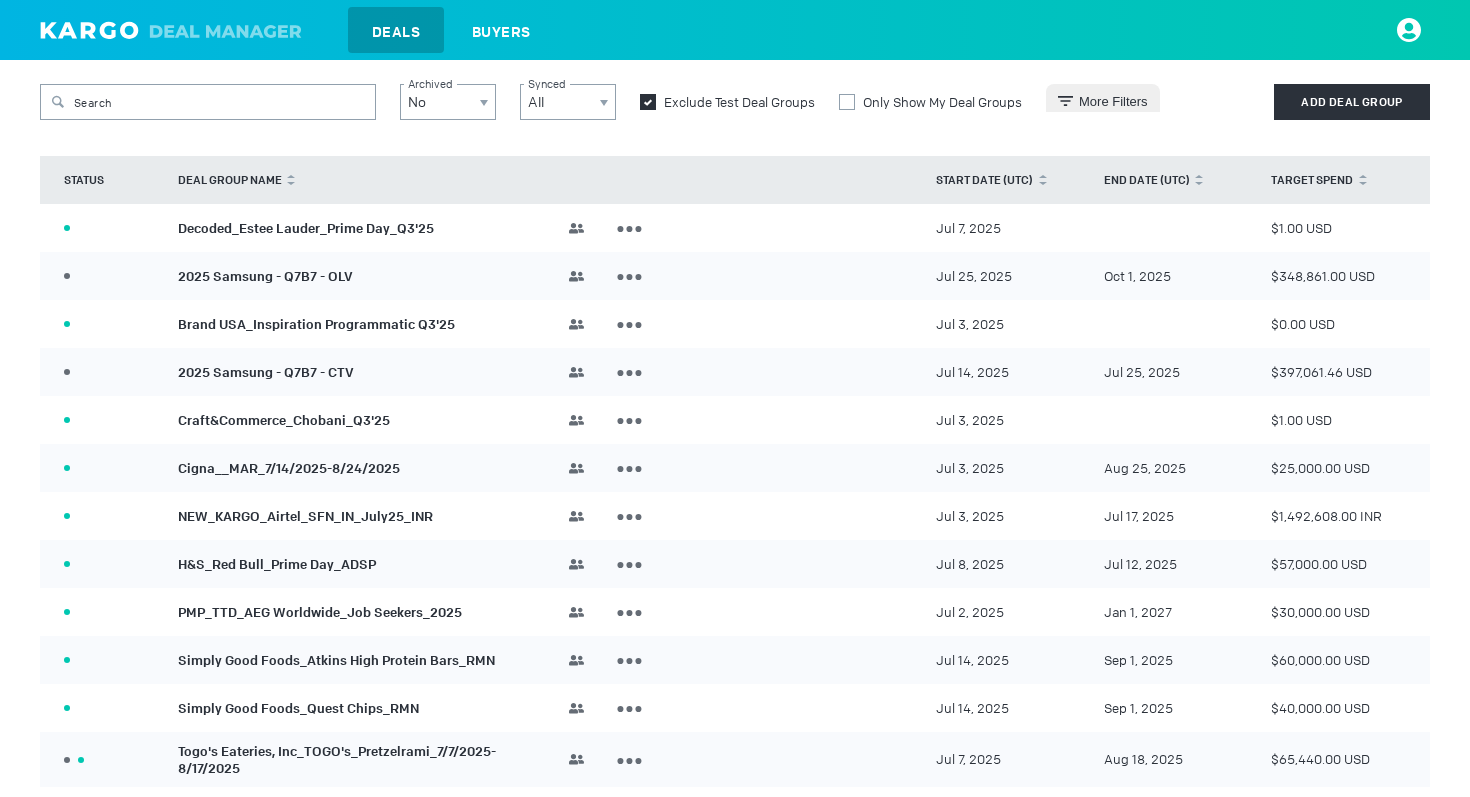 click on "Craft&Commerce_Chobani_Q3'25" at bounding box center [284, 419] 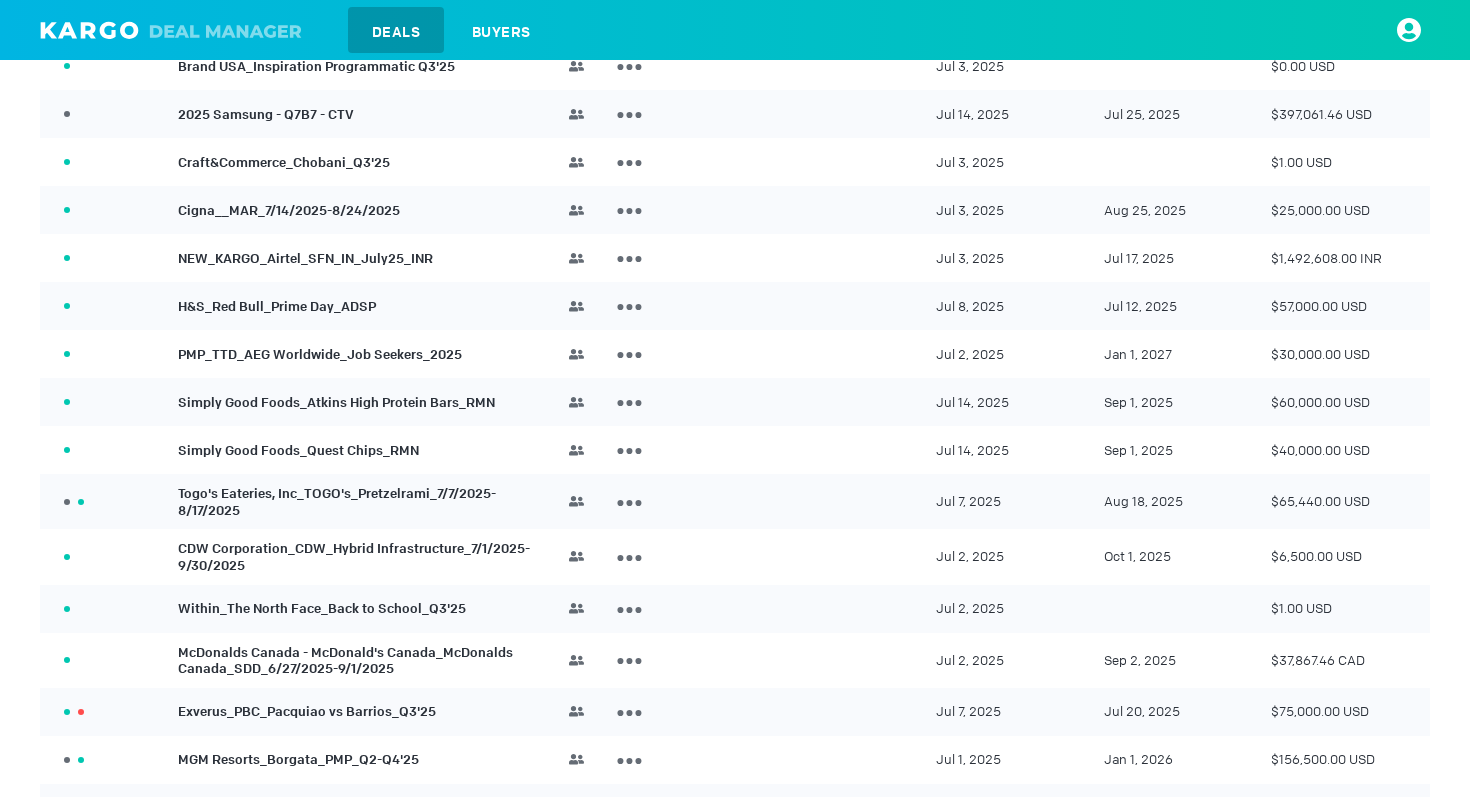 scroll, scrollTop: 405, scrollLeft: 0, axis: vertical 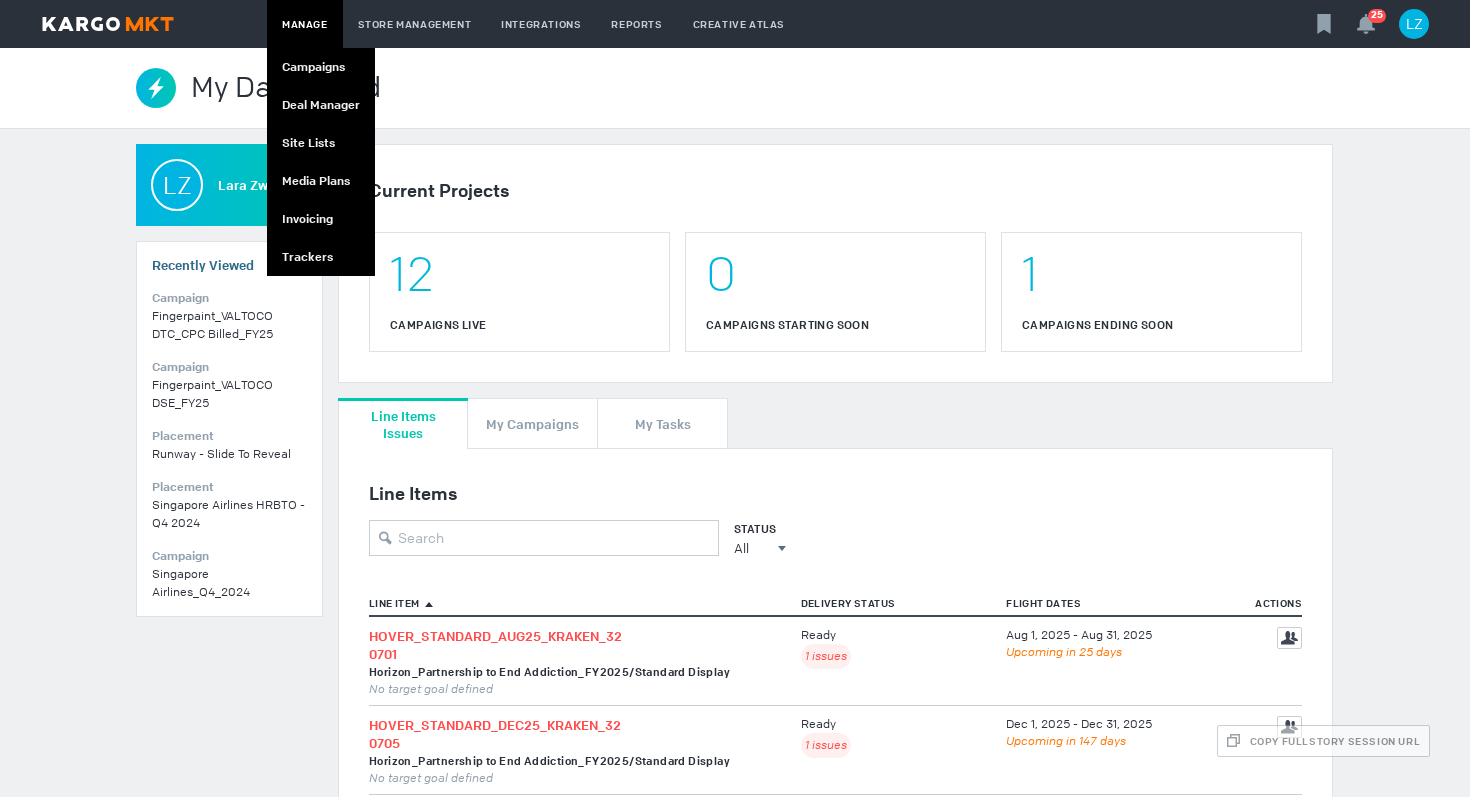 click on "Manage" at bounding box center (305, 24) 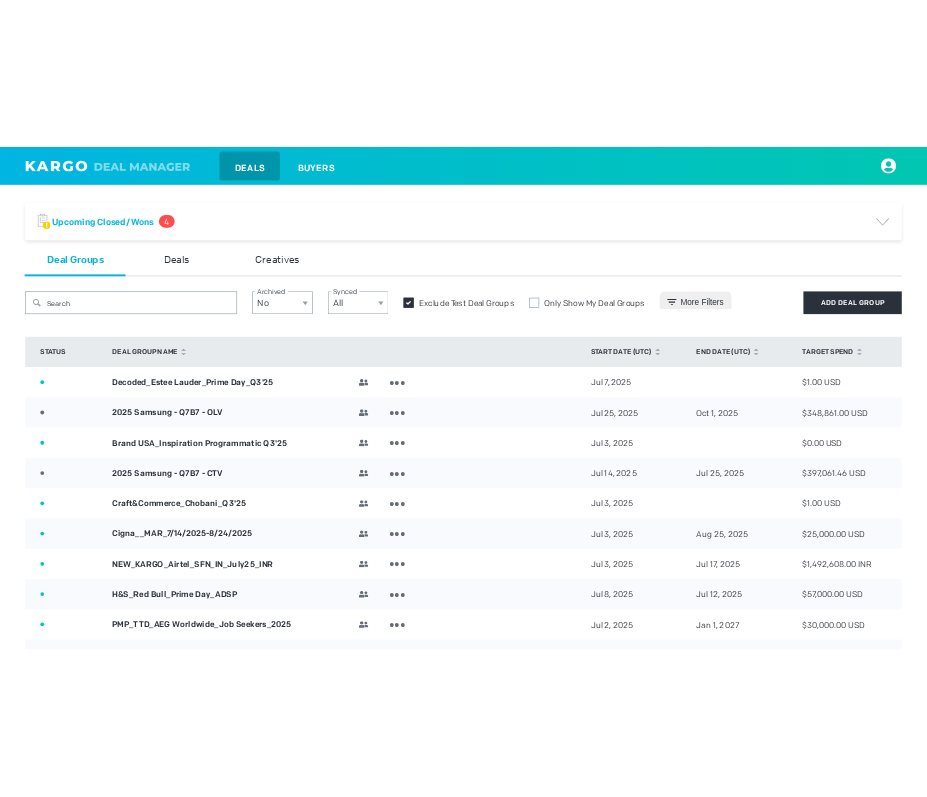 scroll, scrollTop: 0, scrollLeft: 0, axis: both 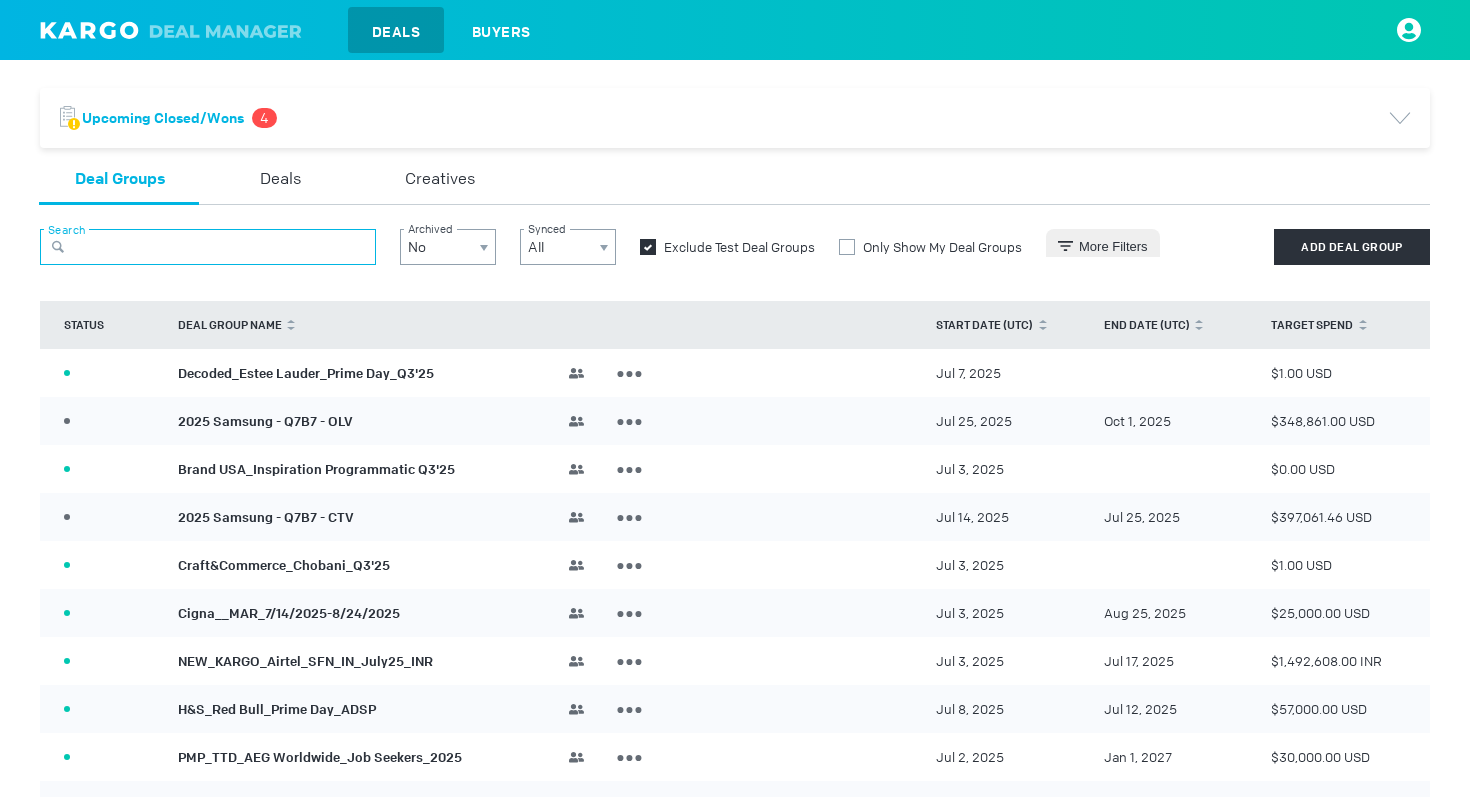click at bounding box center (208, 247) 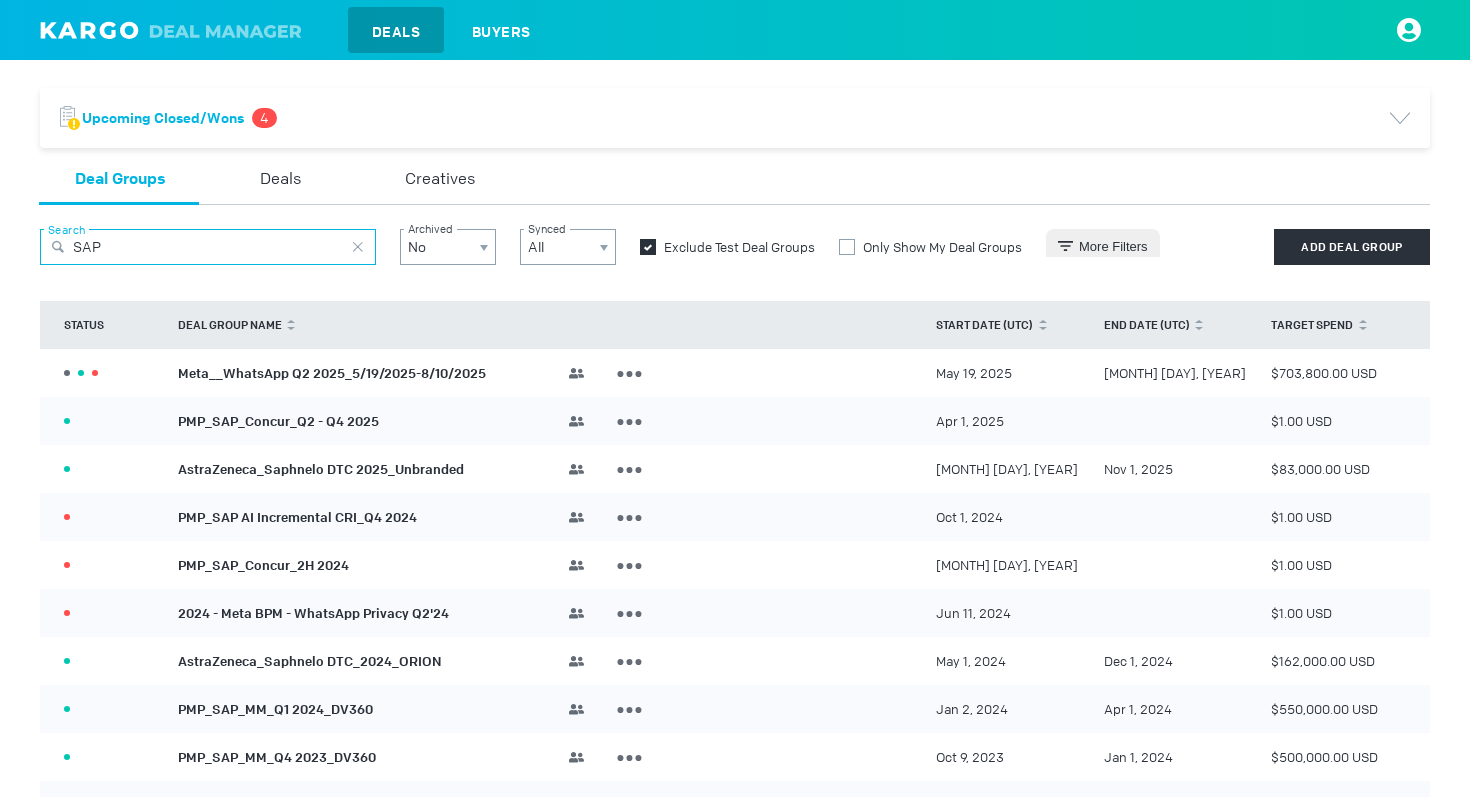 type on "SAP" 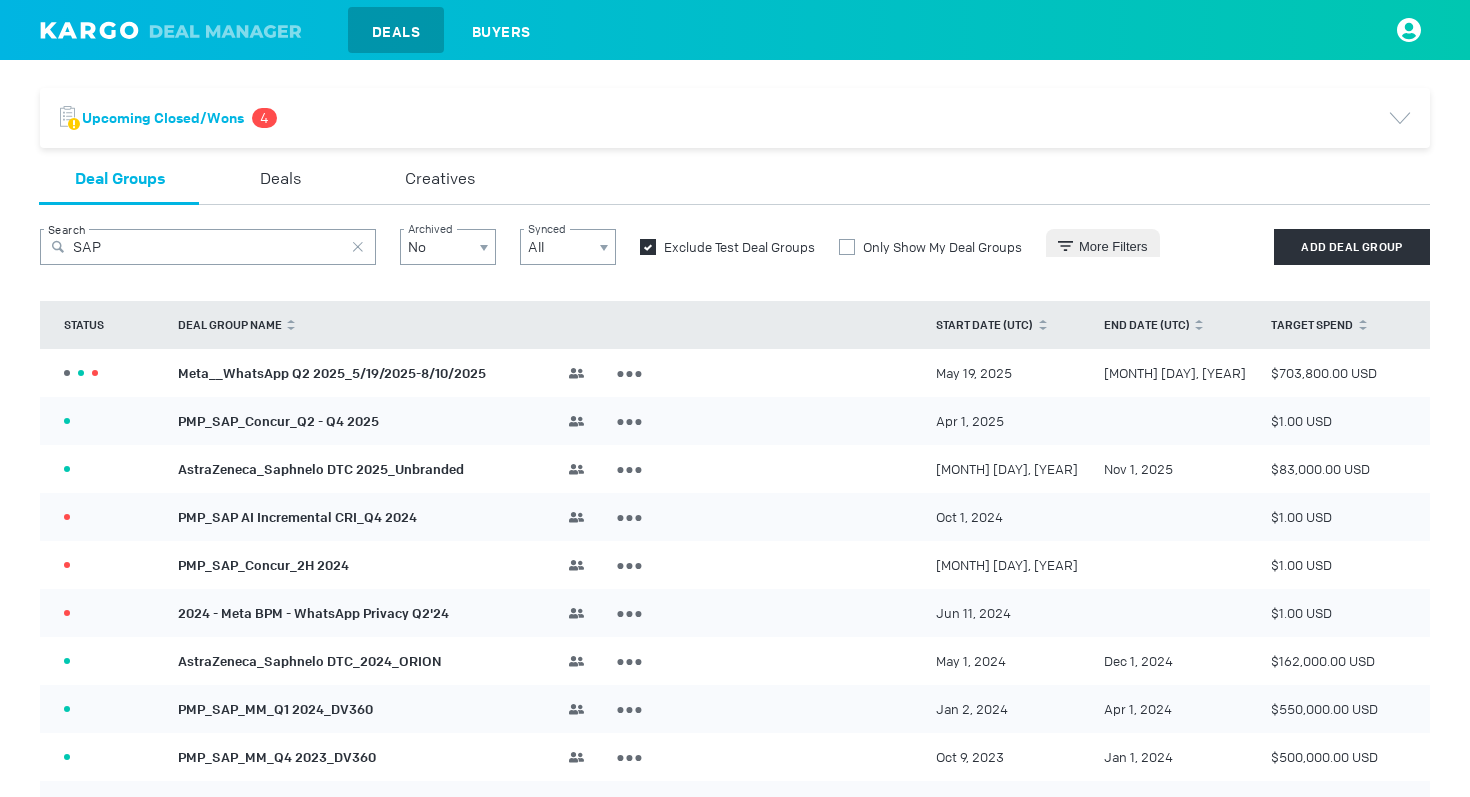 click on "Pending opportunities Upcoming Closed/Wons 4 yes Deal Groups Deals Creatives SAP Search Archived  No  Synced  All  Exclude Test Deal Groups Only Show My Deal Groups More Filters Add Deal Group  Key   is already in use   Key   is already in use   Key   is already in use   Key   is already in use  Clear All Apply  STATUS   DEAL GROUP NAME         START DATE (UTC)   END DATE (UTC)   TARGET SPEND   DRAFT  1  ACTIVE  1  INACTIVE  1  Meta__WhatsApp Q2 2025_[MONTH] [DAY], [YEAR]_[MONTH] [DAY], [YEAR]  Team BV [FIRST] [LAST] Campaign Manager JB [FIRST] [LAST] Agency Sales Lead NN [FIRST] [LAST] Client Service Manager SF [FIRST] [LAST] Client Service Manager  Edit Deal Group   Archive Deal Group  [MONTH] [DAY], [YEAR]  [MONTH] [DAY], [YEAR]  $703,800.00 USD  ACTIVE  4  PMP_SAP_Concur_Q2 - Q4 2025  Team AS [FIRST] [LAST] Campaign Manager LD [FIRST] [LAST] Agency Sales Lead HS [FIRST] [LAST] Client Service Manager TQ [FIRST] [LAST] Client Service Manager MH [FIRST] [LAST] Client Service Manager  Edit Deal Group   Archive Deal Group  [MONTH] [DAY], [YEAR]    $1.00 USD  ACTIVE  1" at bounding box center (735, 812) 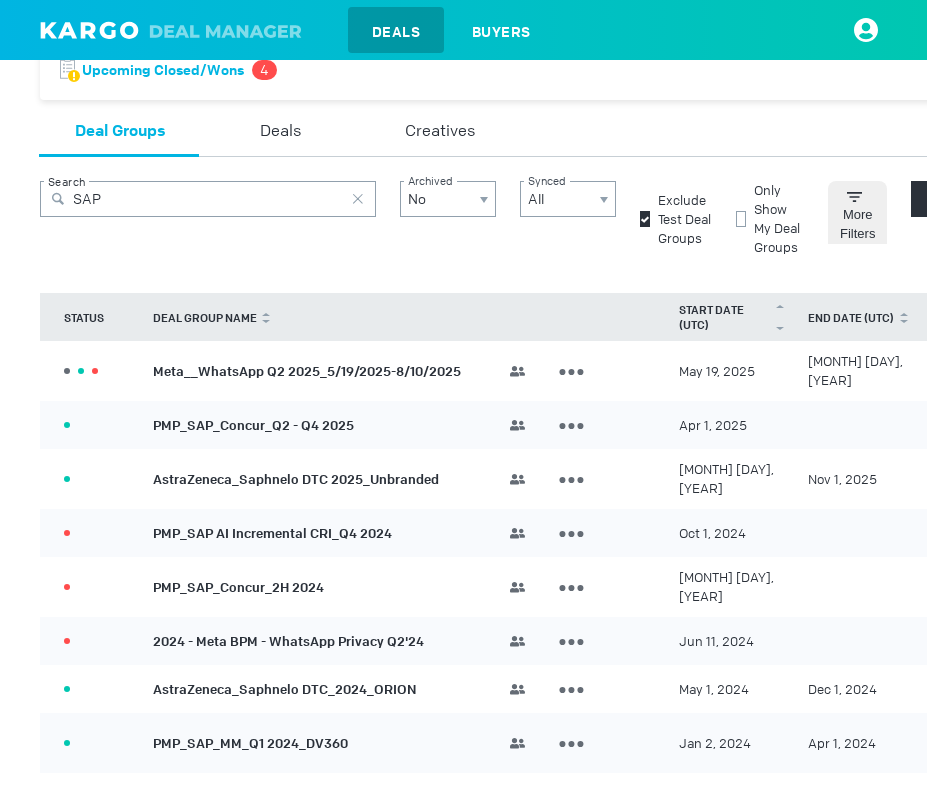 scroll, scrollTop: 60, scrollLeft: 0, axis: vertical 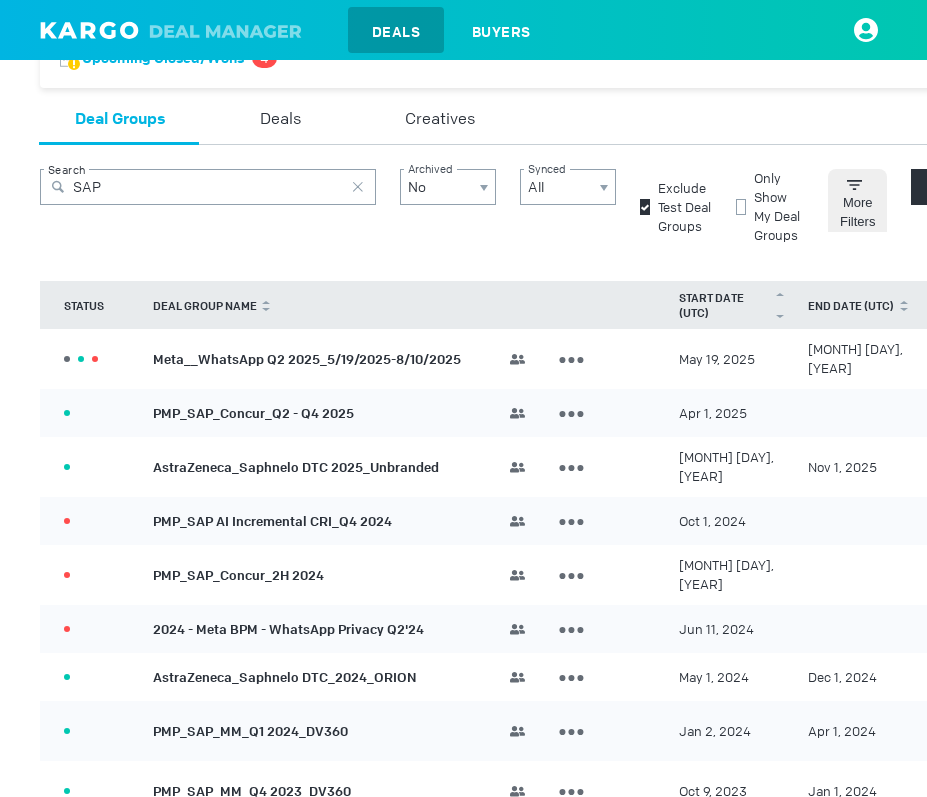 click on "PMP_SAP_Concur_Q2 - Q4 2025" at bounding box center [253, 412] 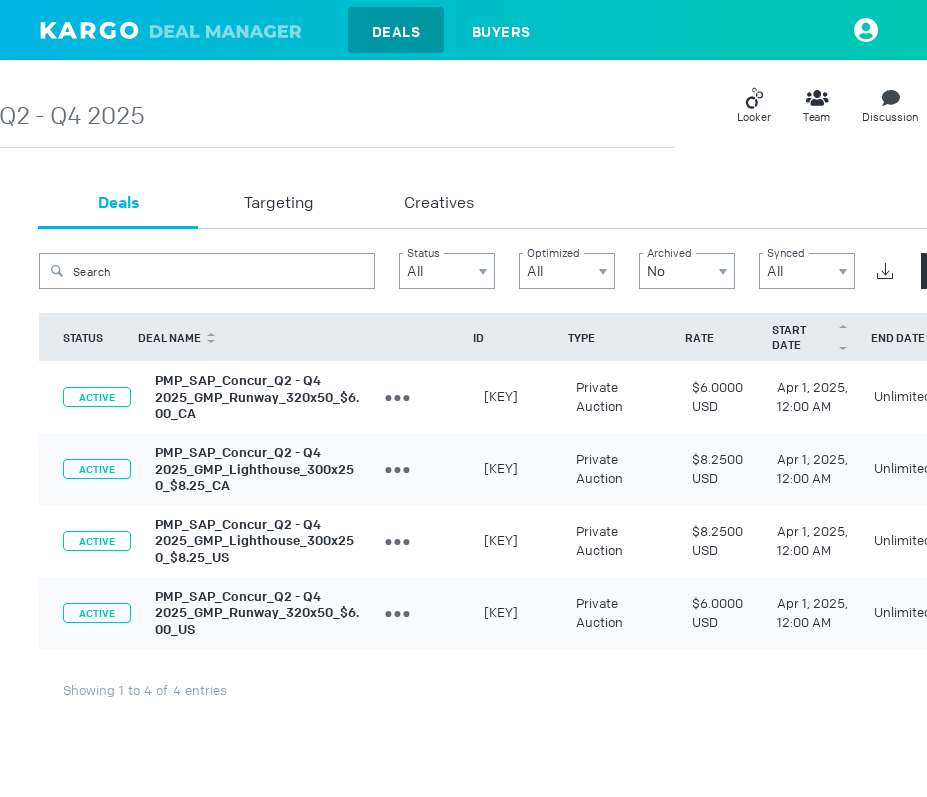 scroll, scrollTop: 0, scrollLeft: 255, axis: horizontal 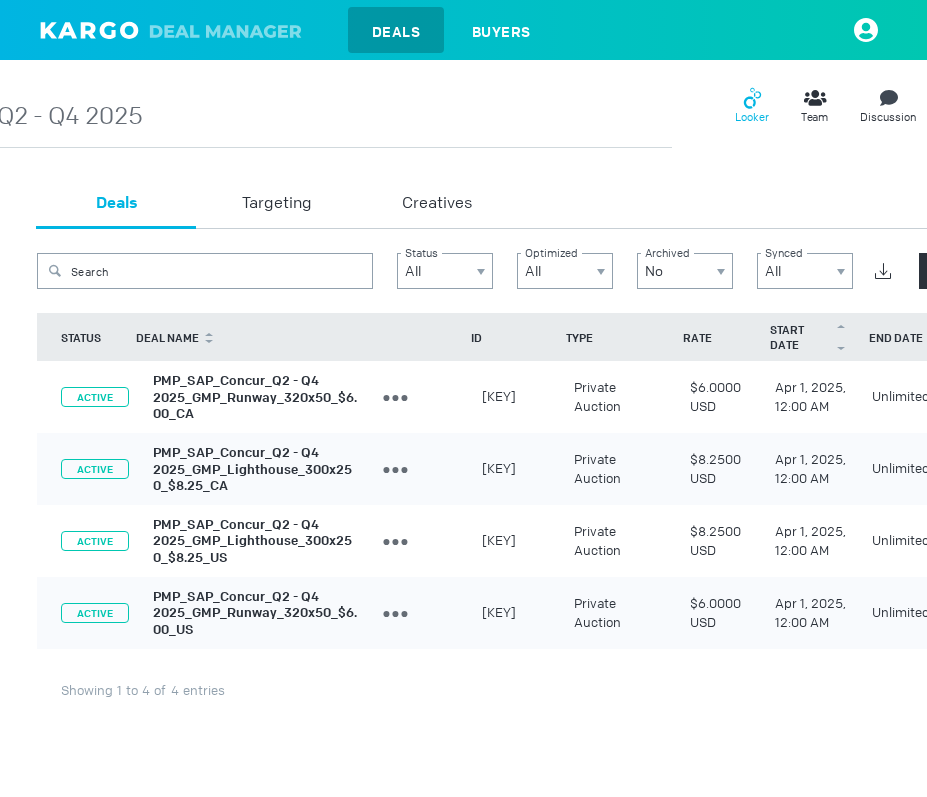 click at bounding box center [752, 98] 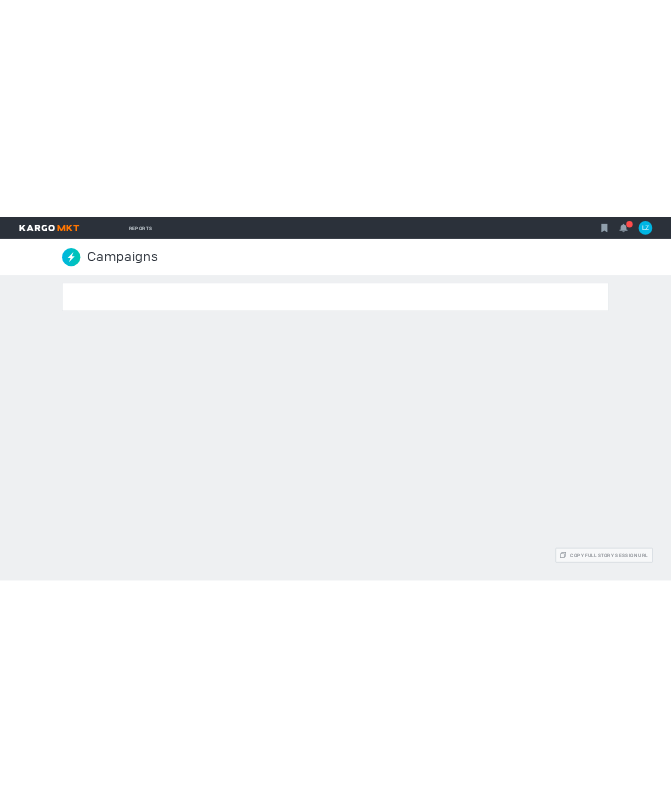 scroll, scrollTop: 0, scrollLeft: 0, axis: both 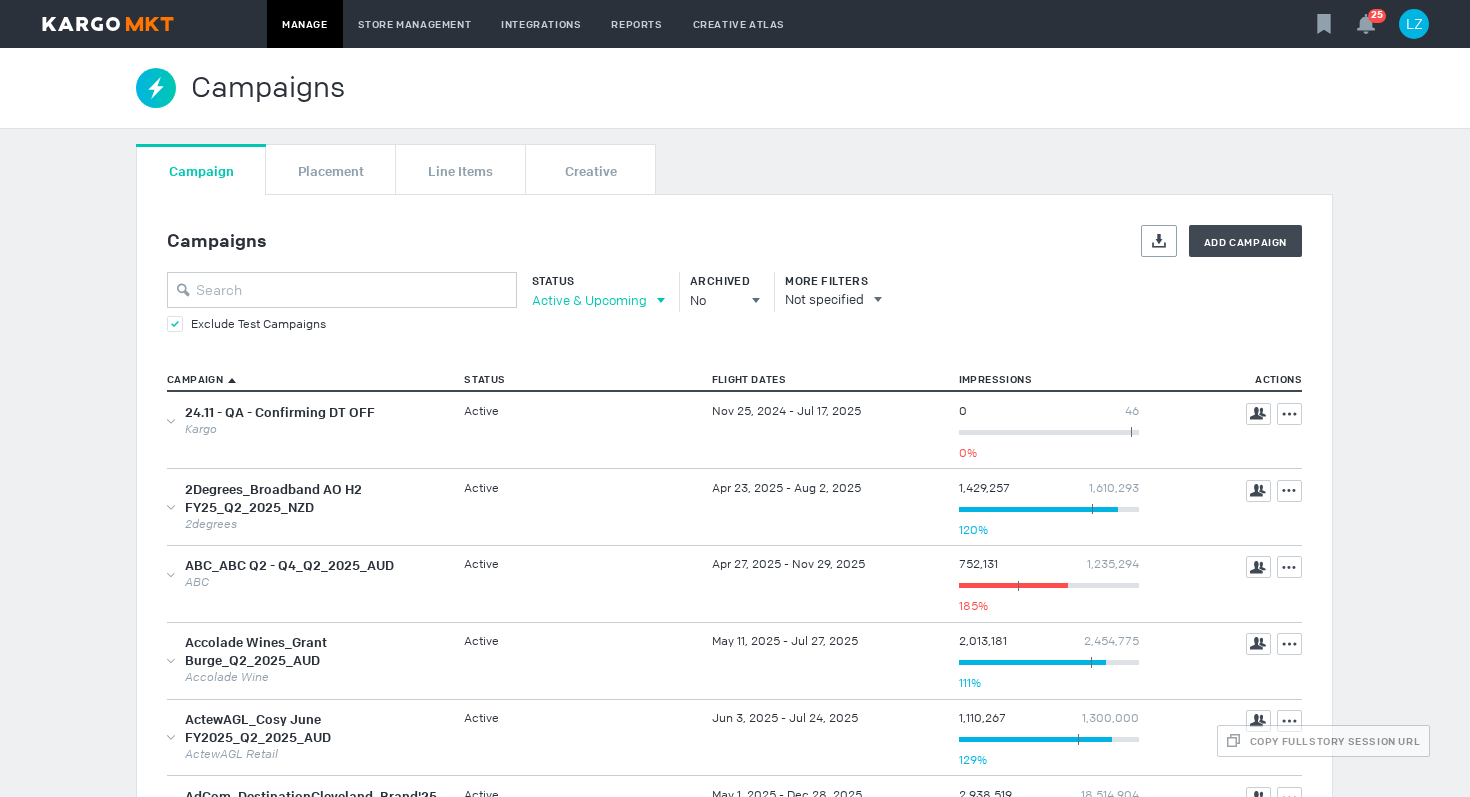 click on "Active & Upcoming" at bounding box center [589, 300] 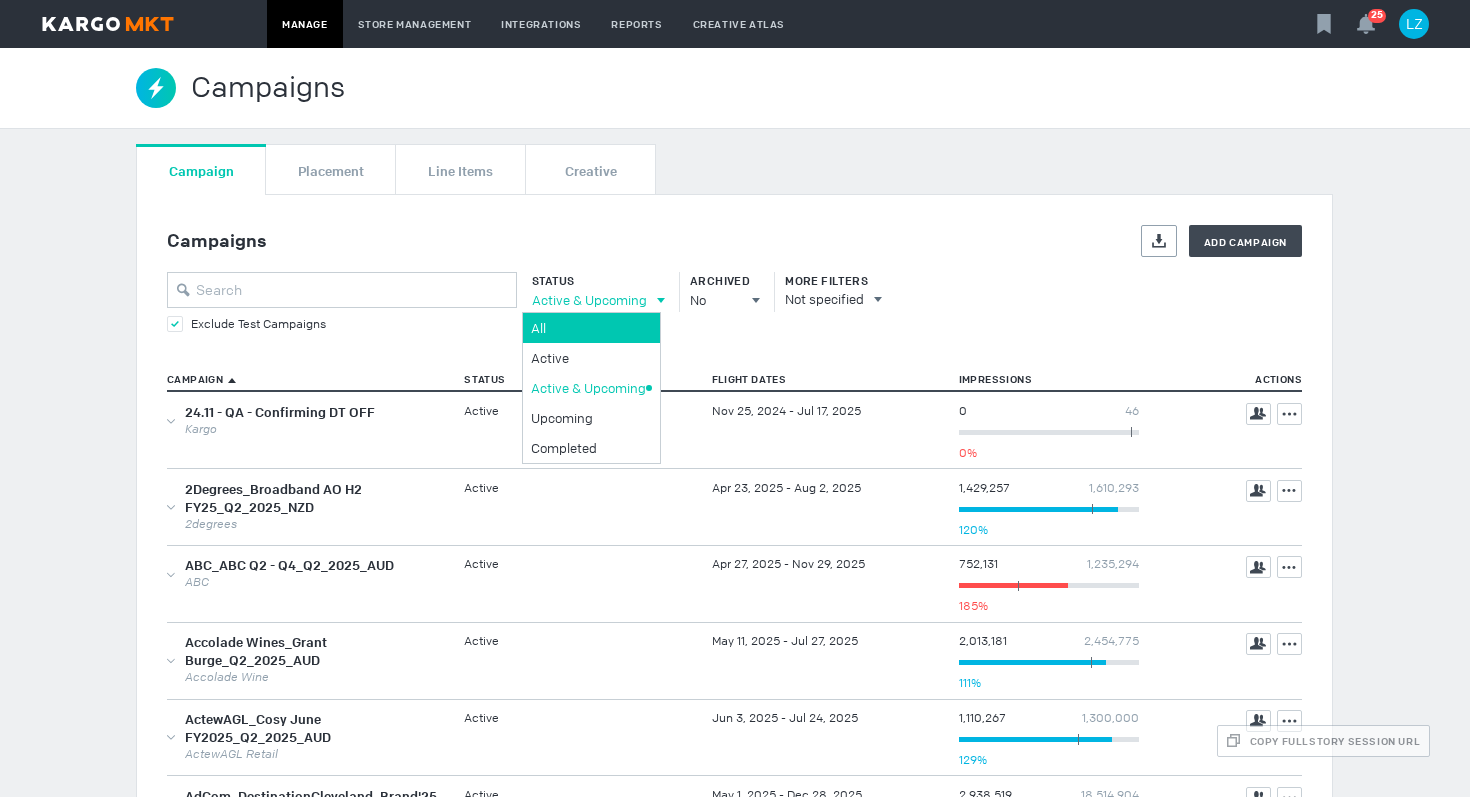 click on "All" at bounding box center [588, 328] 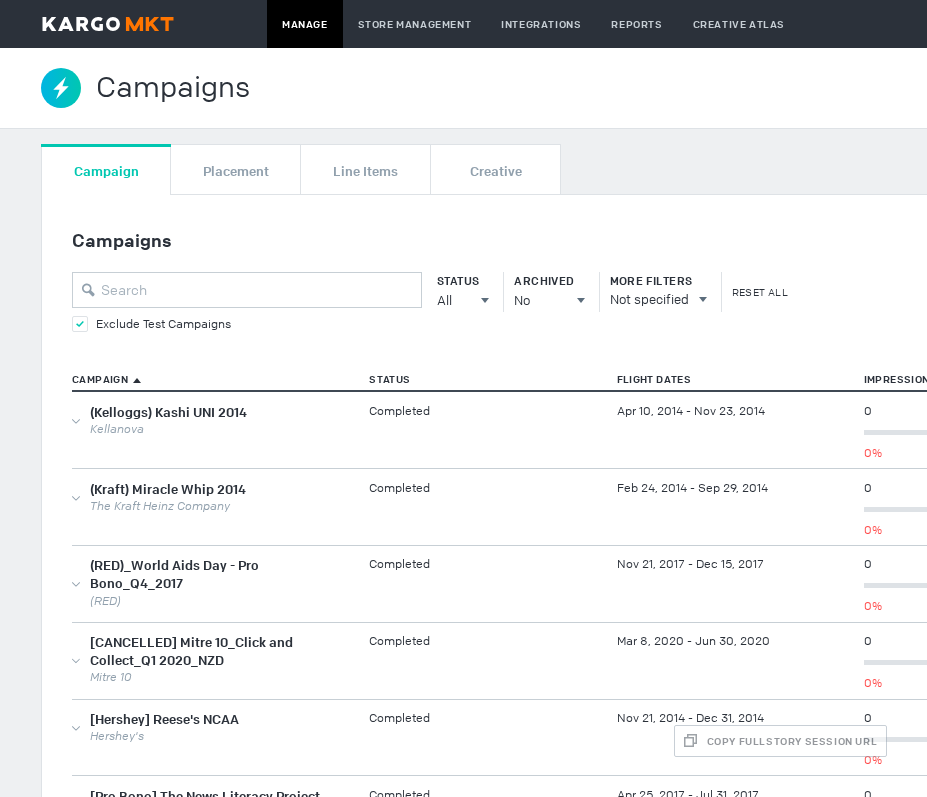 click on "Campaigns" at bounding box center [640, 88] 